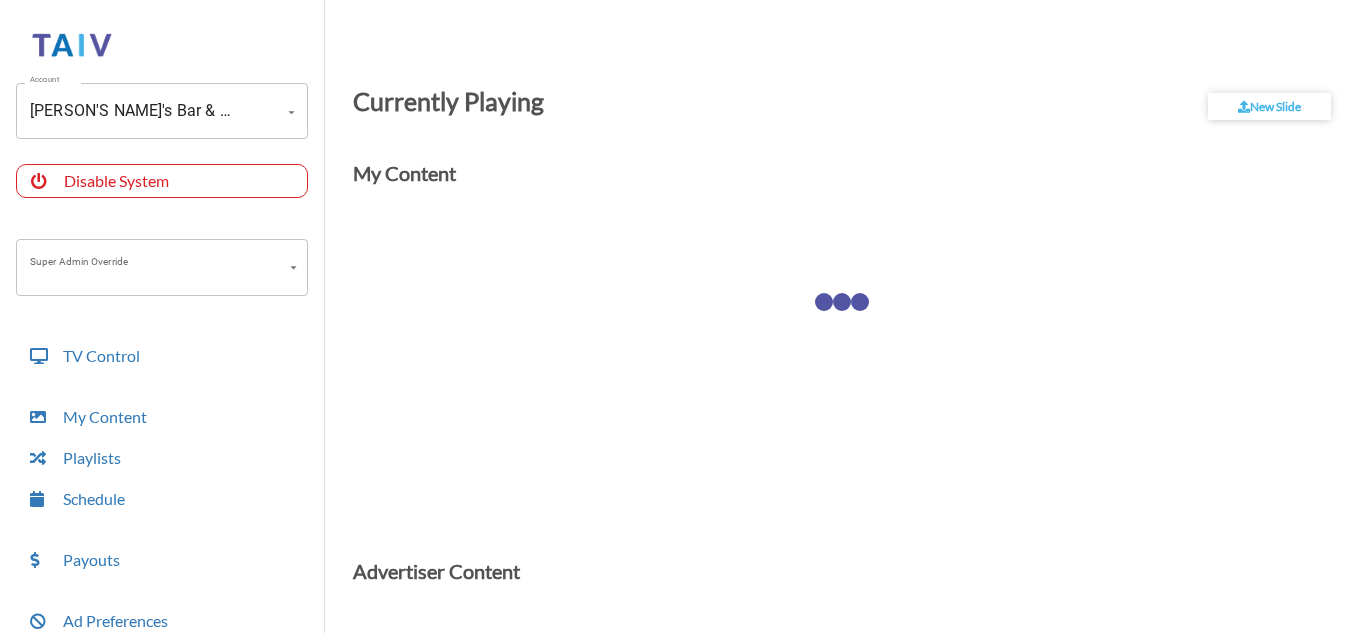 scroll, scrollTop: 0, scrollLeft: 0, axis: both 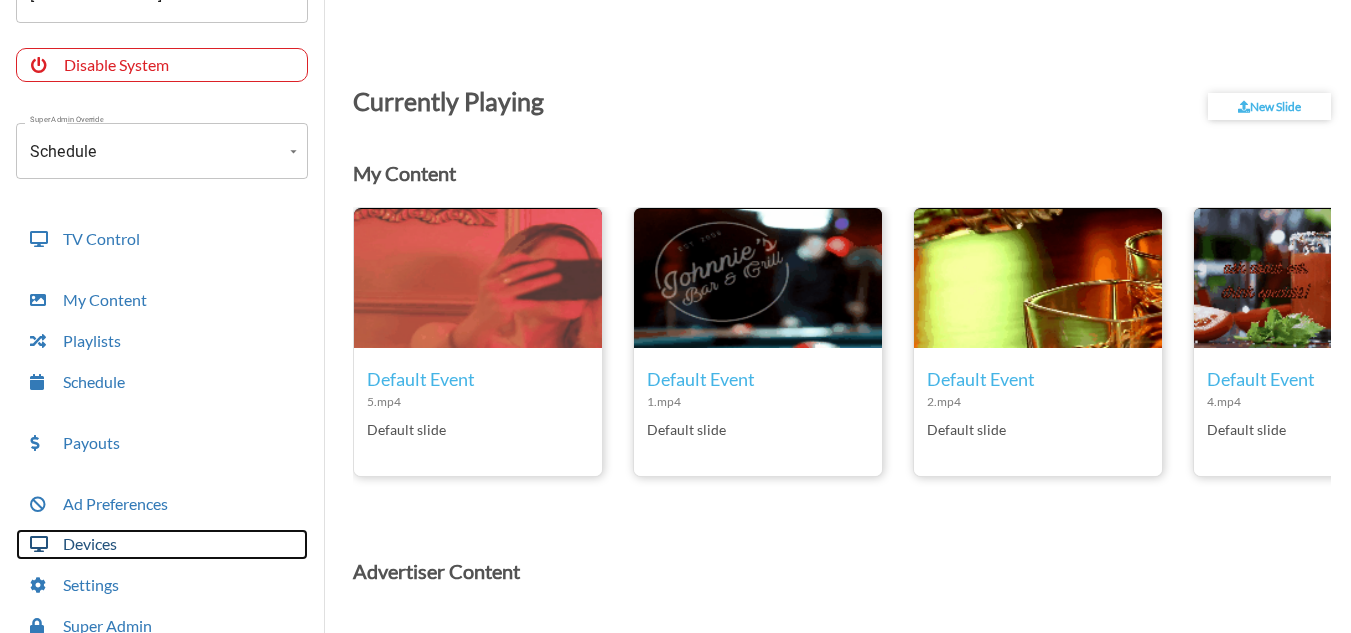 click on "Devices" at bounding box center [162, 544] 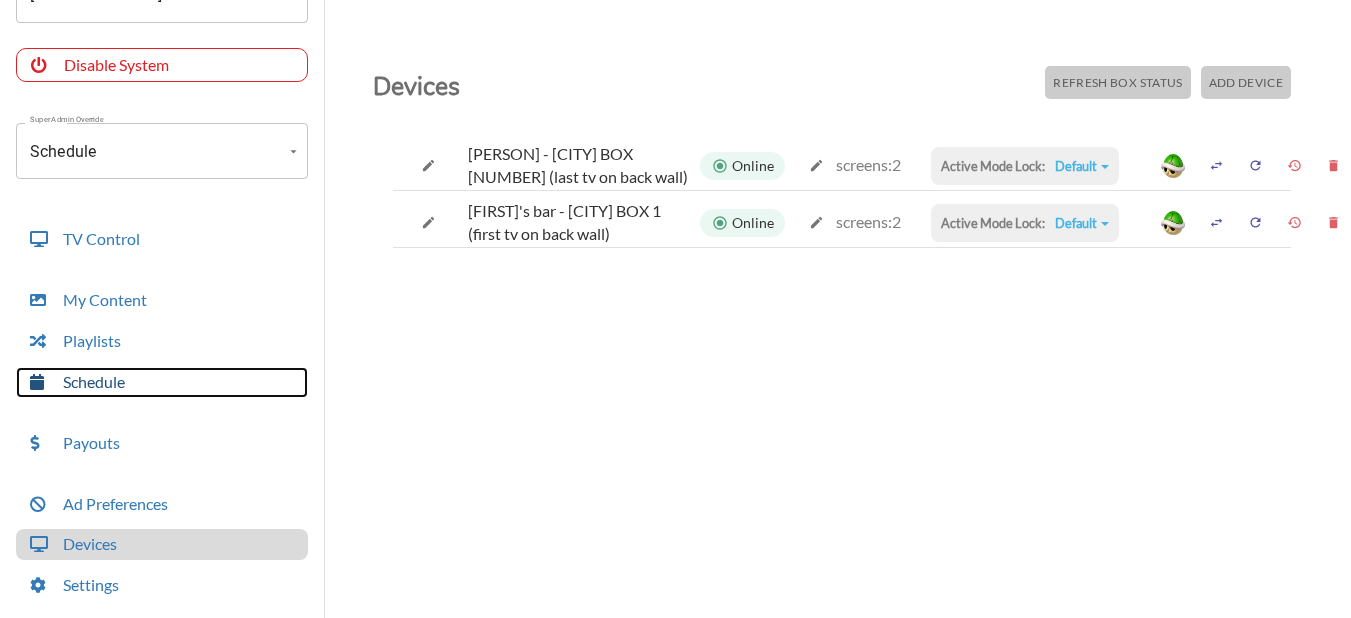 click on "Schedule" at bounding box center [162, 382] 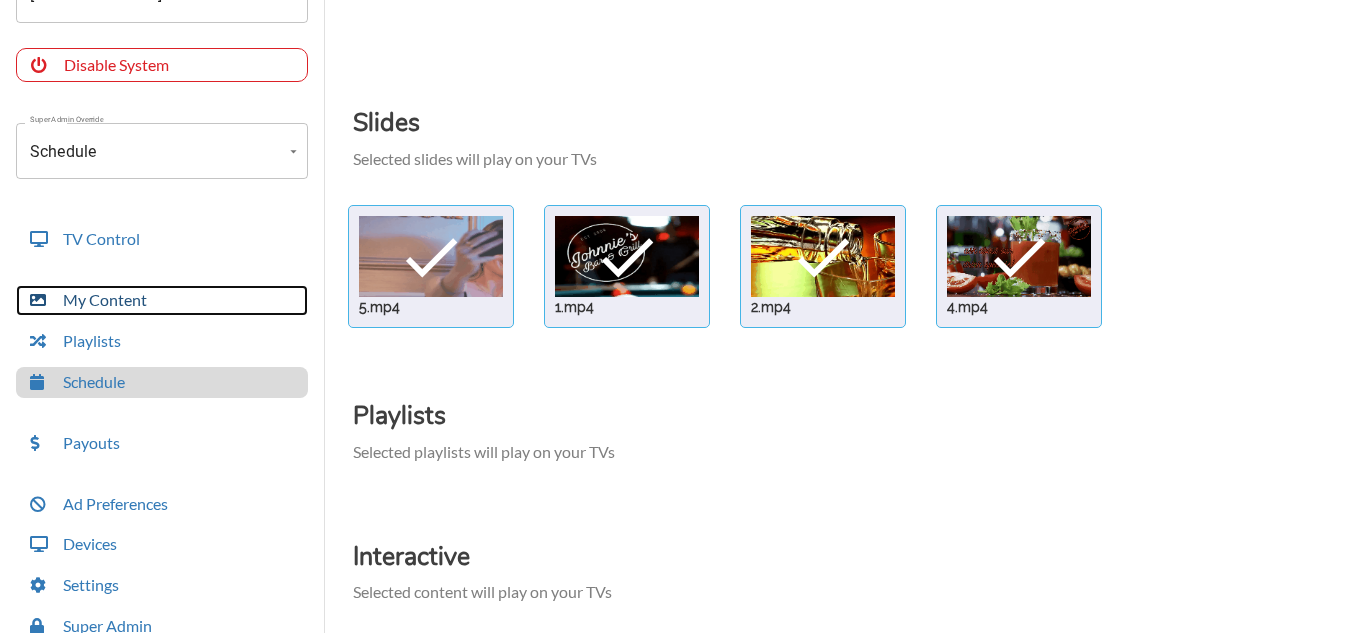 click on "My Content" at bounding box center (162, 300) 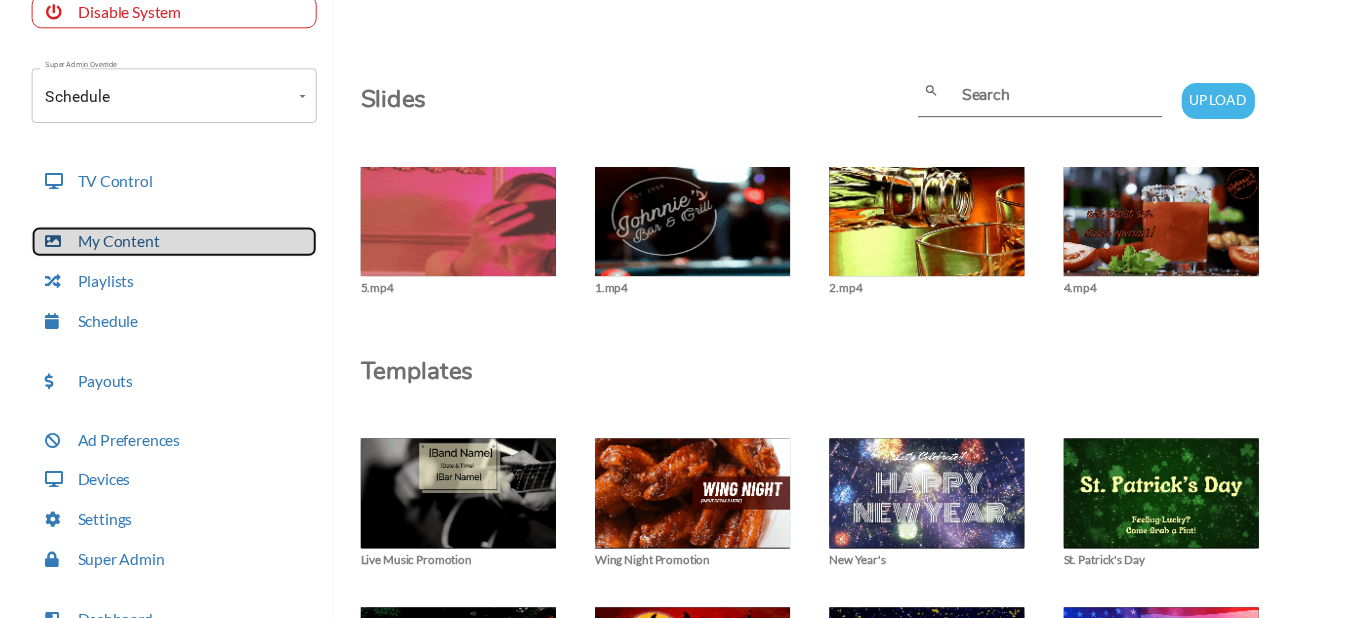 scroll, scrollTop: 175, scrollLeft: 0, axis: vertical 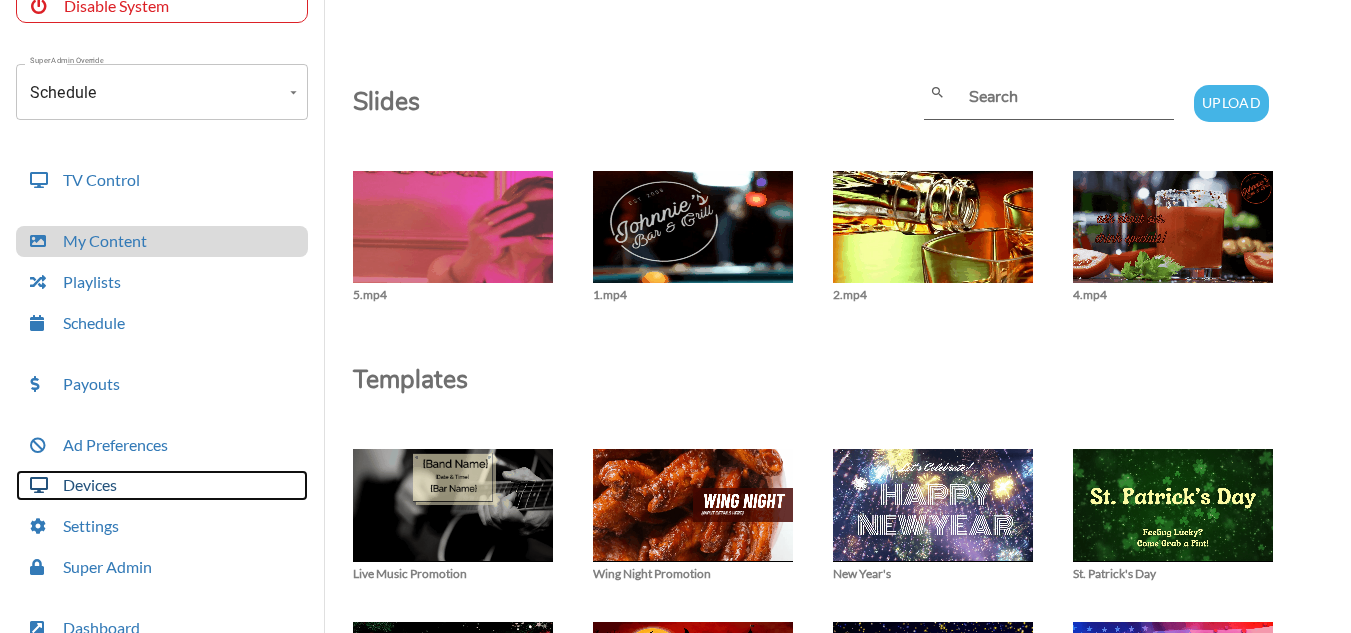 click on "Devices" at bounding box center [162, 485] 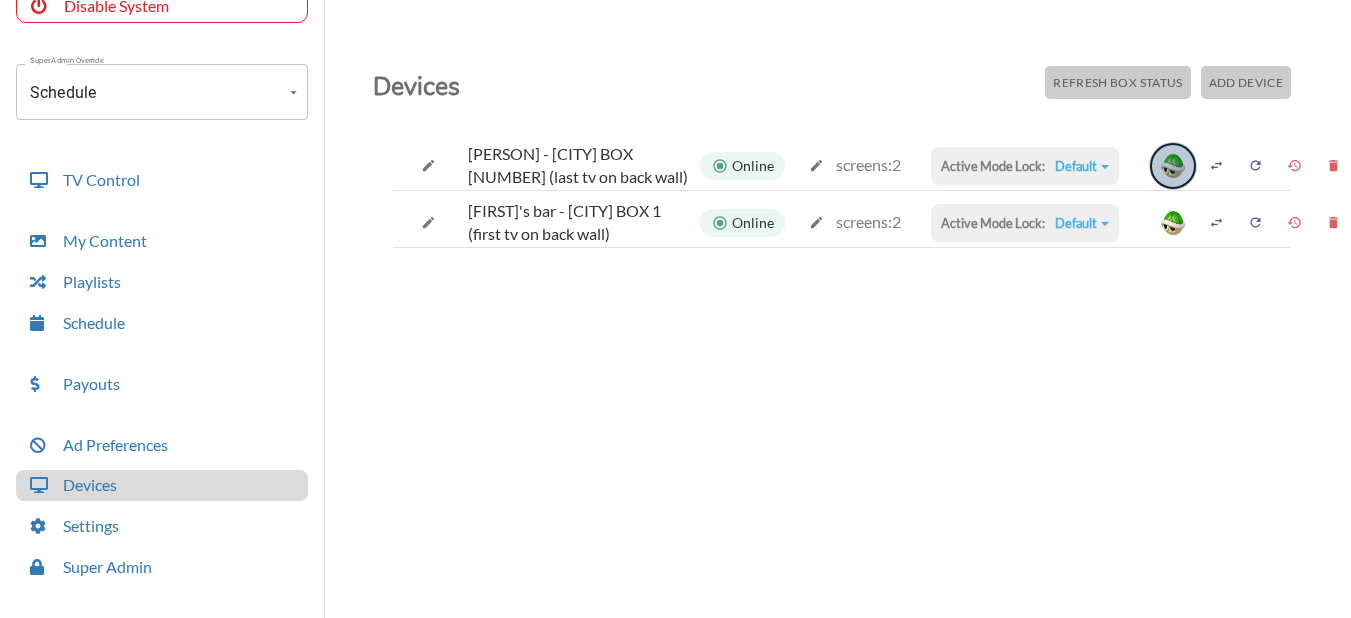 click at bounding box center [1173, 166] 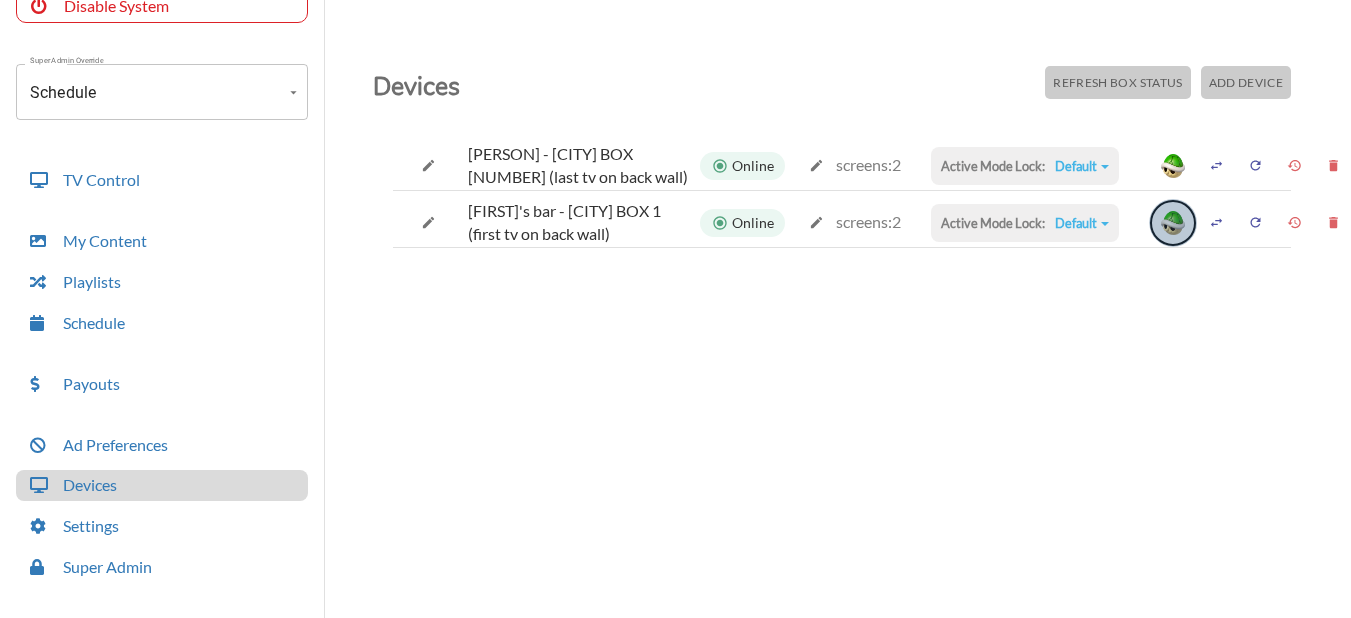 click at bounding box center [1173, 223] 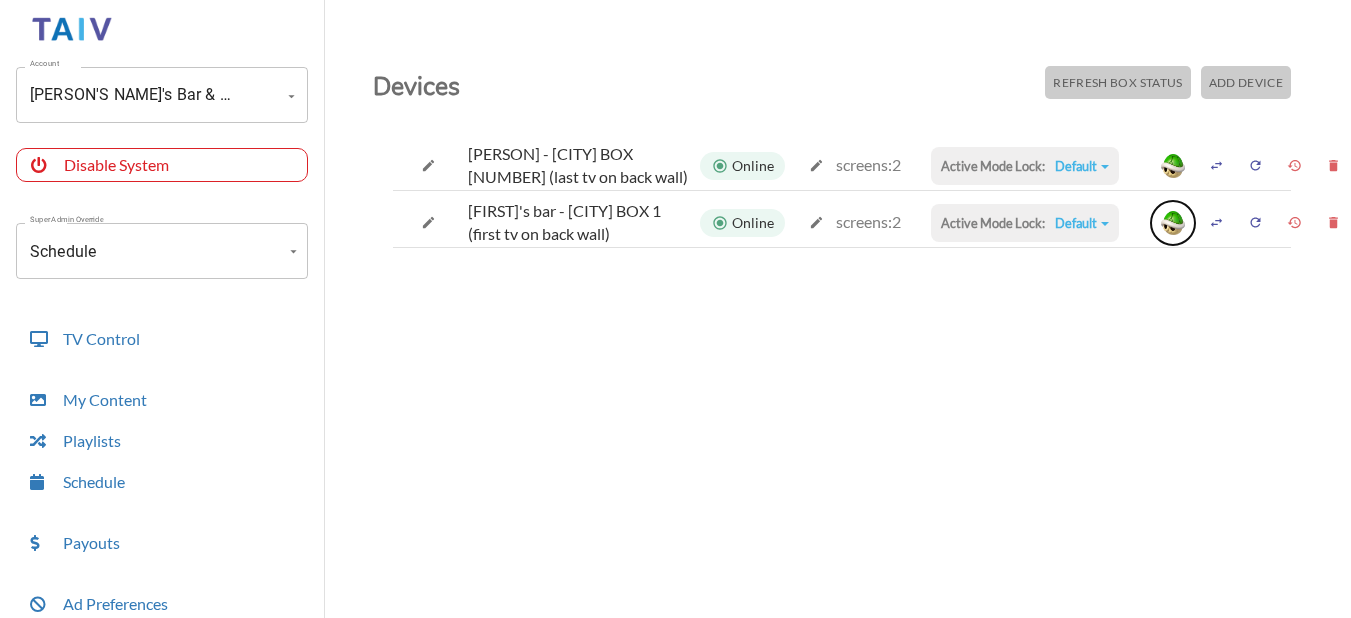 scroll, scrollTop: 0, scrollLeft: 0, axis: both 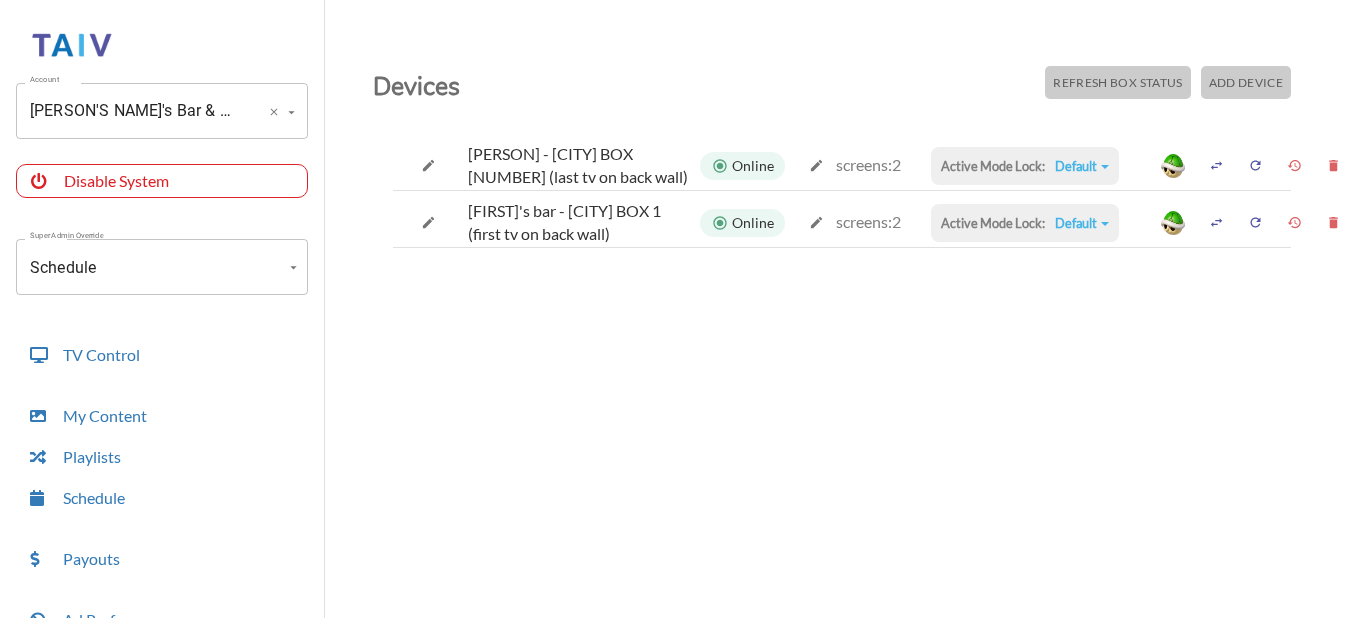 click on "[PERSON'S NAME]'s Bar & Grill - Clinton (-OT8rK70_3sKx5OmUxwU)" at bounding box center (134, 111) 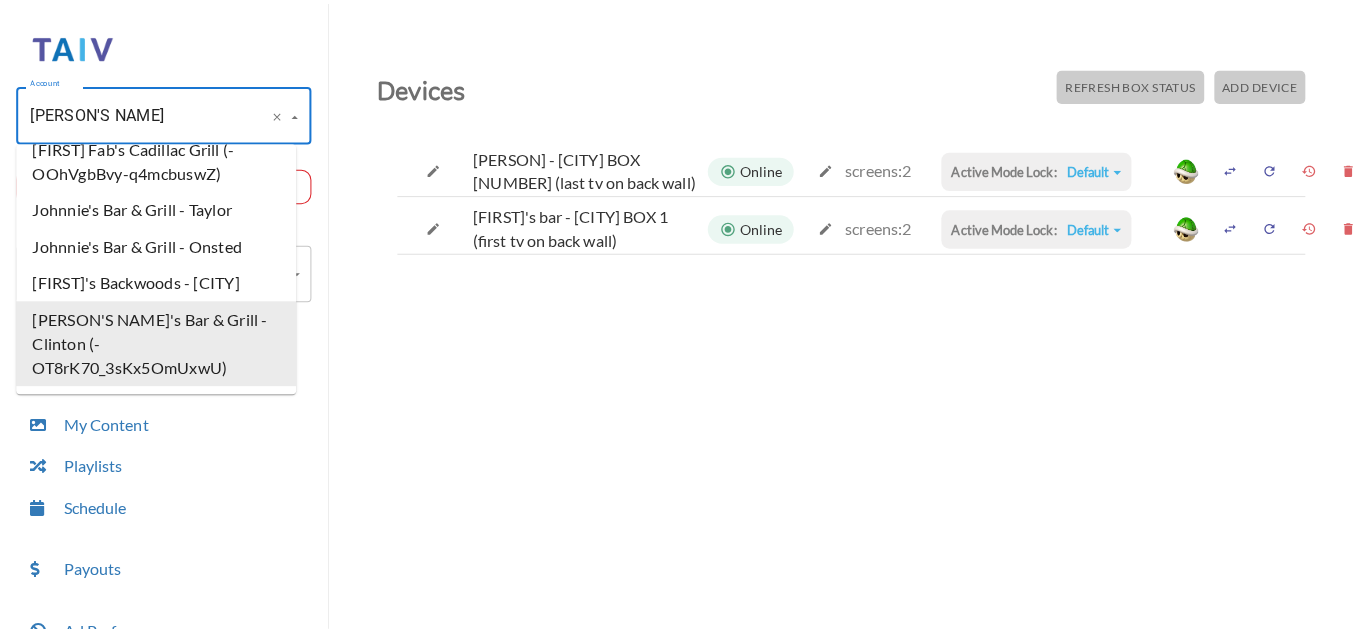 scroll, scrollTop: 3, scrollLeft: 0, axis: vertical 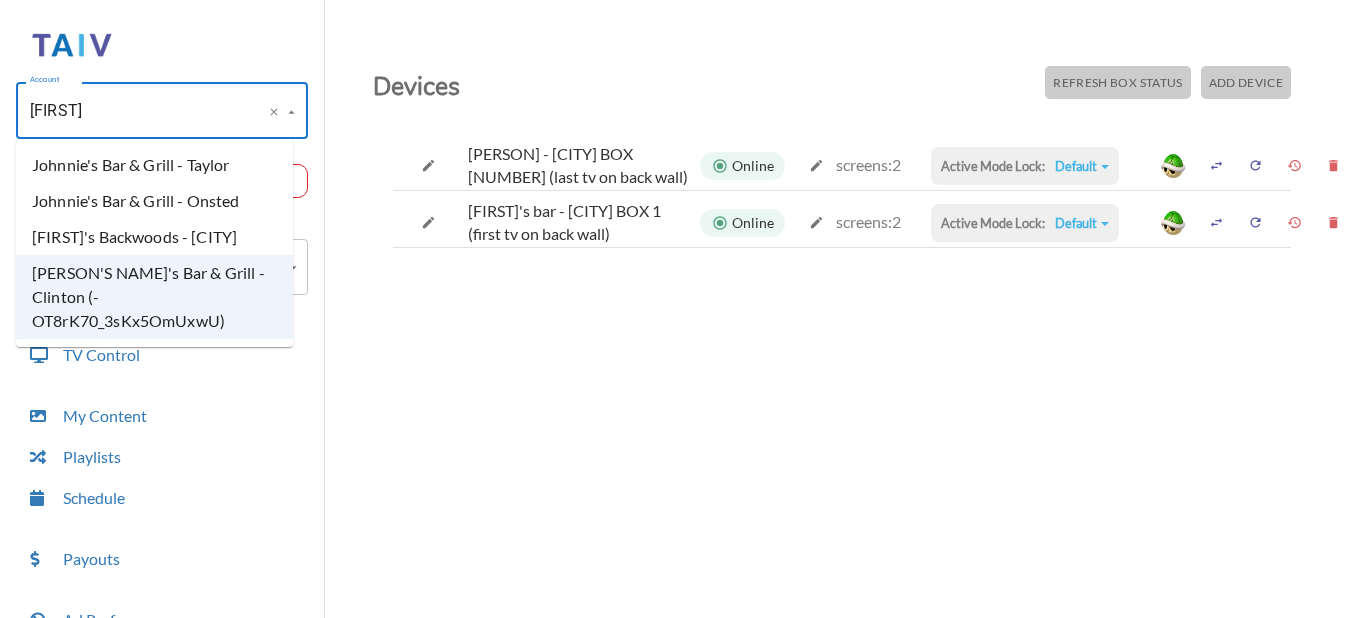 click on "Johnnie's Bar & Grill - Onsted" at bounding box center [154, 201] 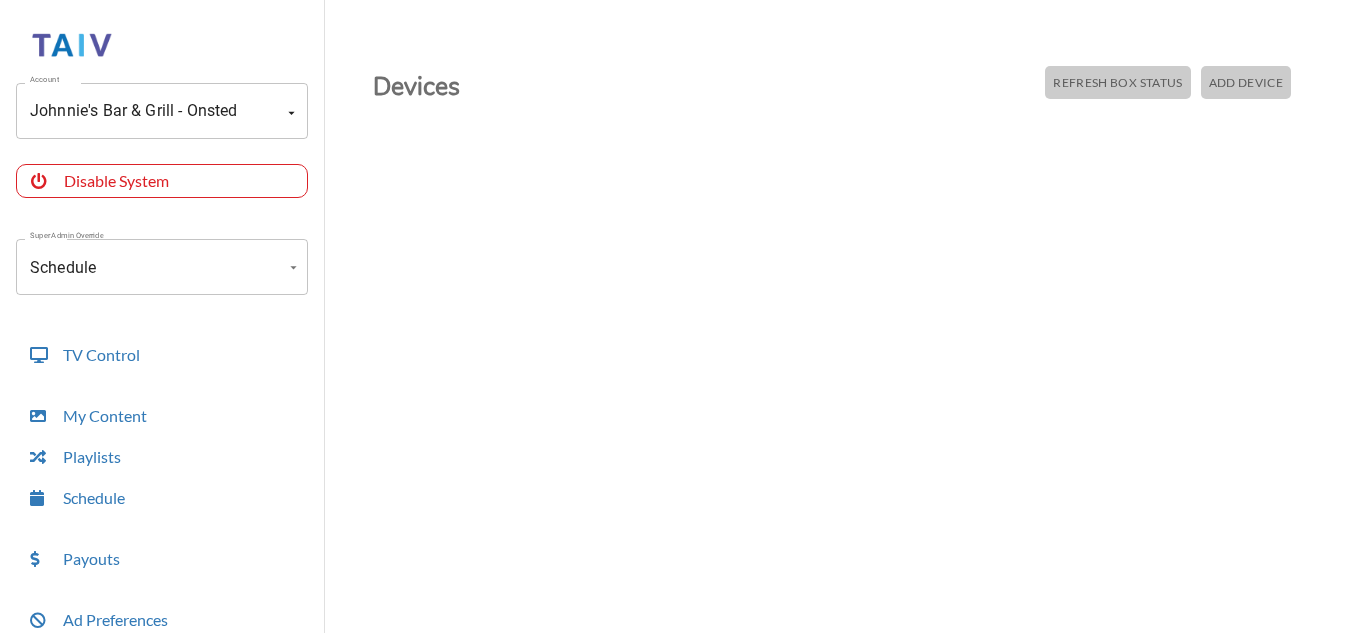 click on "Add Device" at bounding box center (1117, 82) 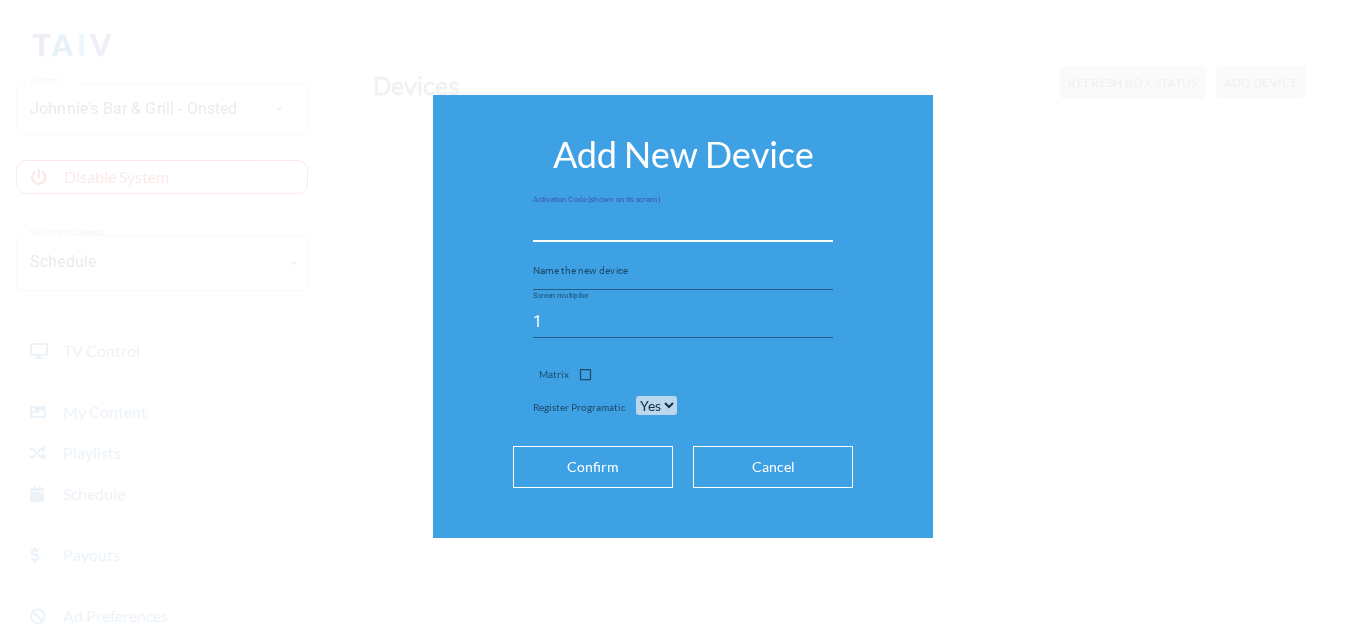 click at bounding box center [683, 226] 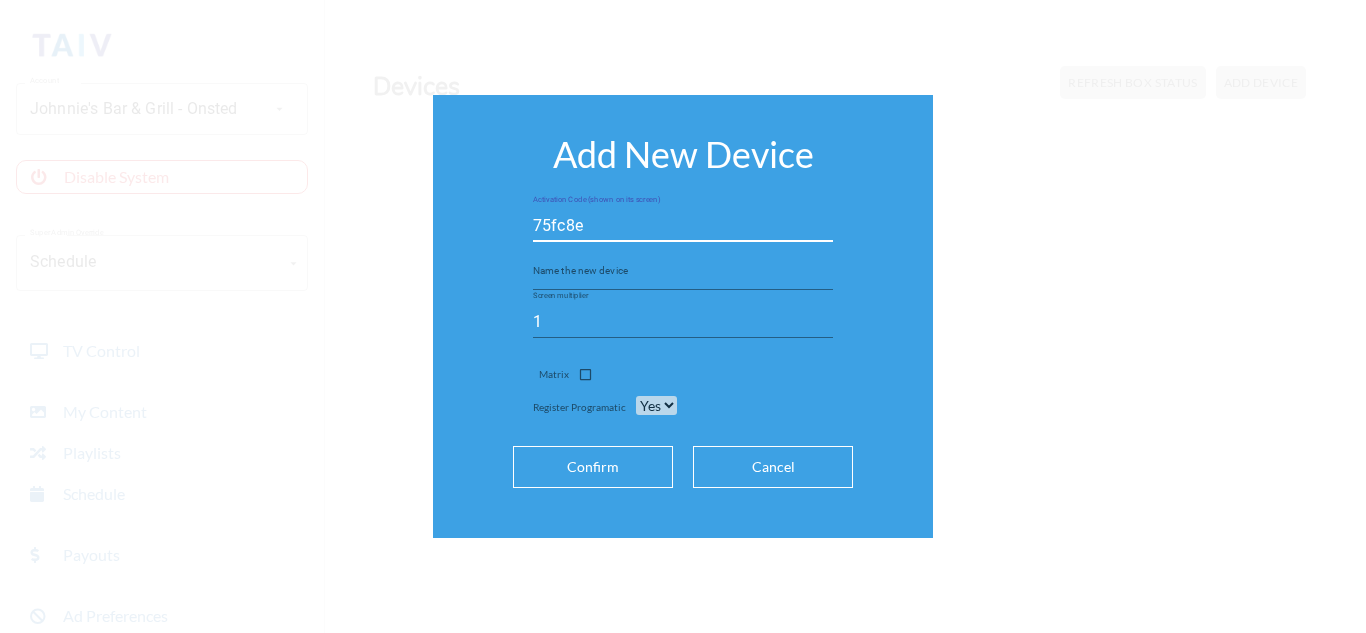 type on "75fc8e" 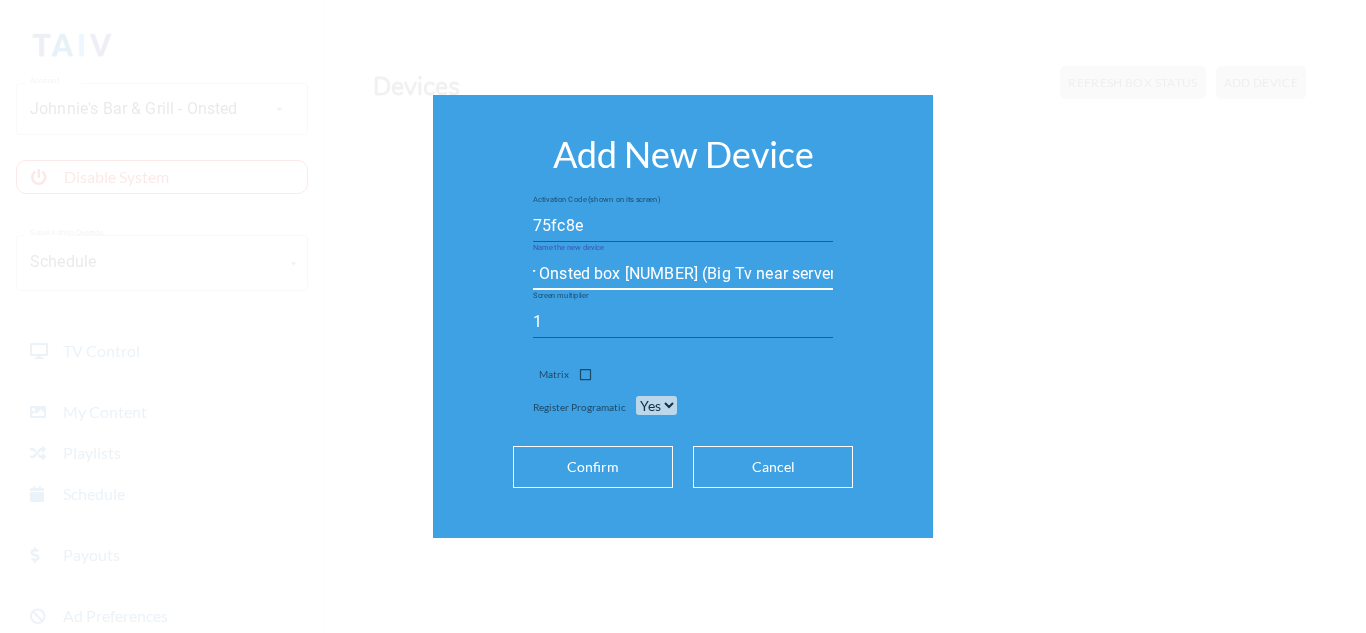 scroll, scrollTop: 0, scrollLeft: 94, axis: horizontal 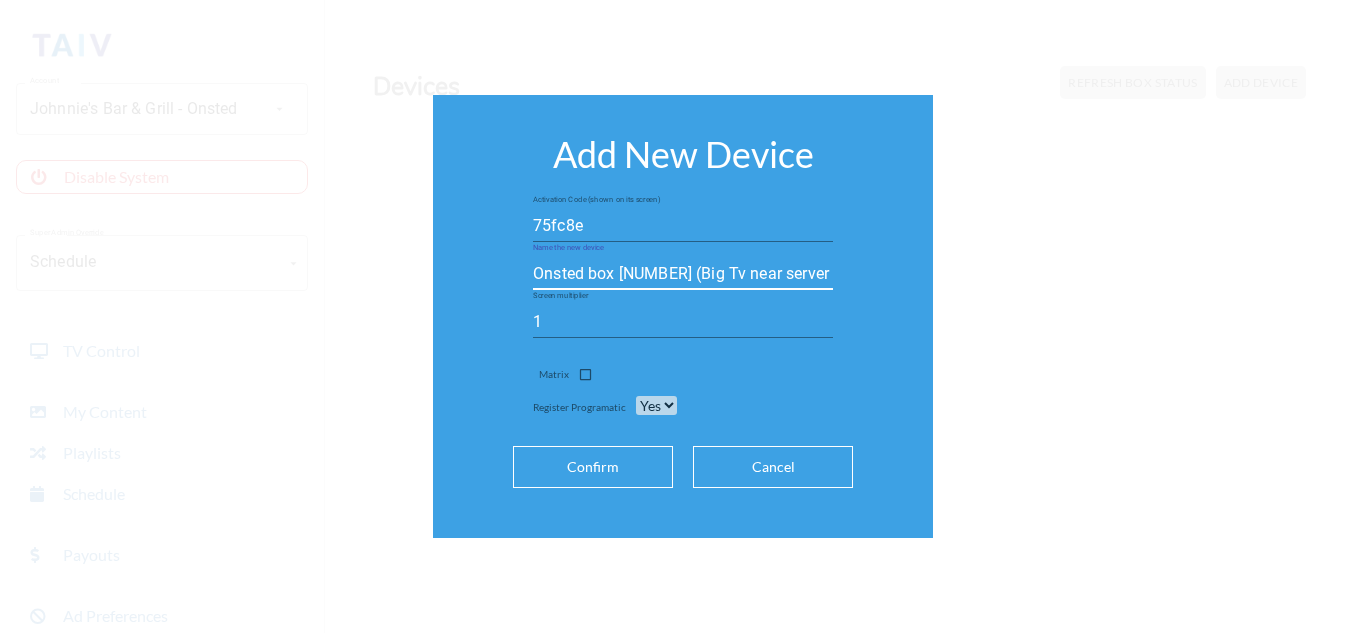 type on "[FIRST]’s bar Onsted box [NUMBER] (Big Tv near server station)" 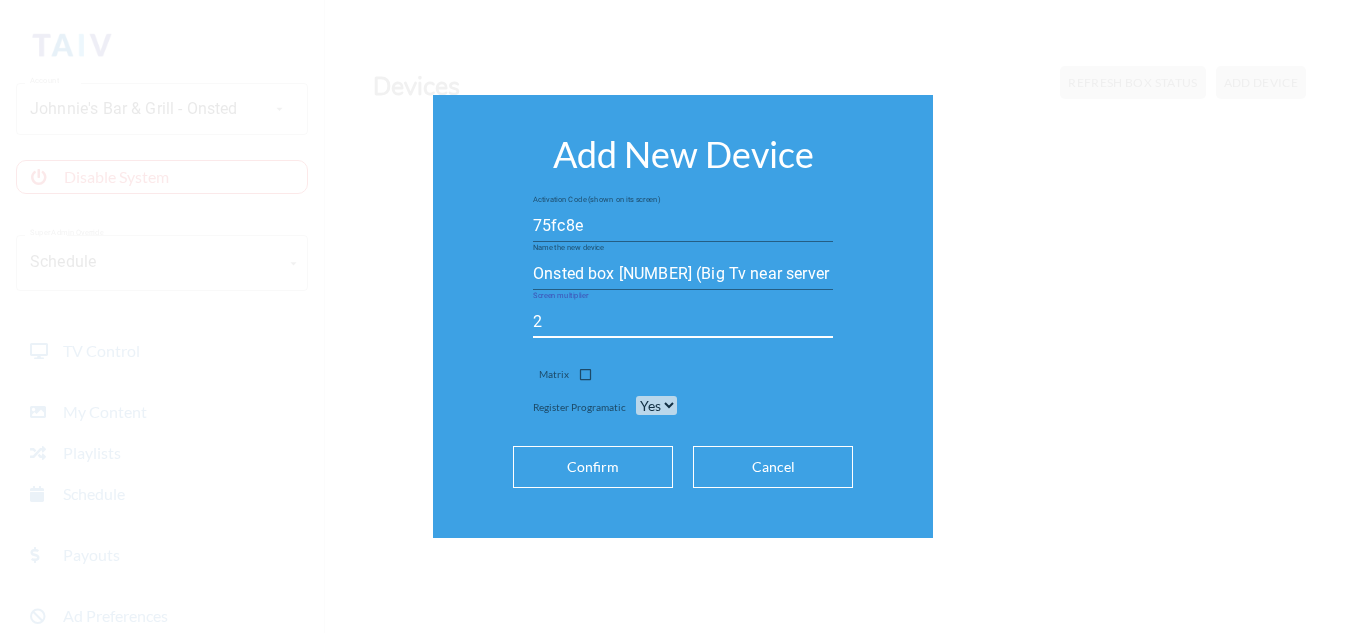 type on "2" 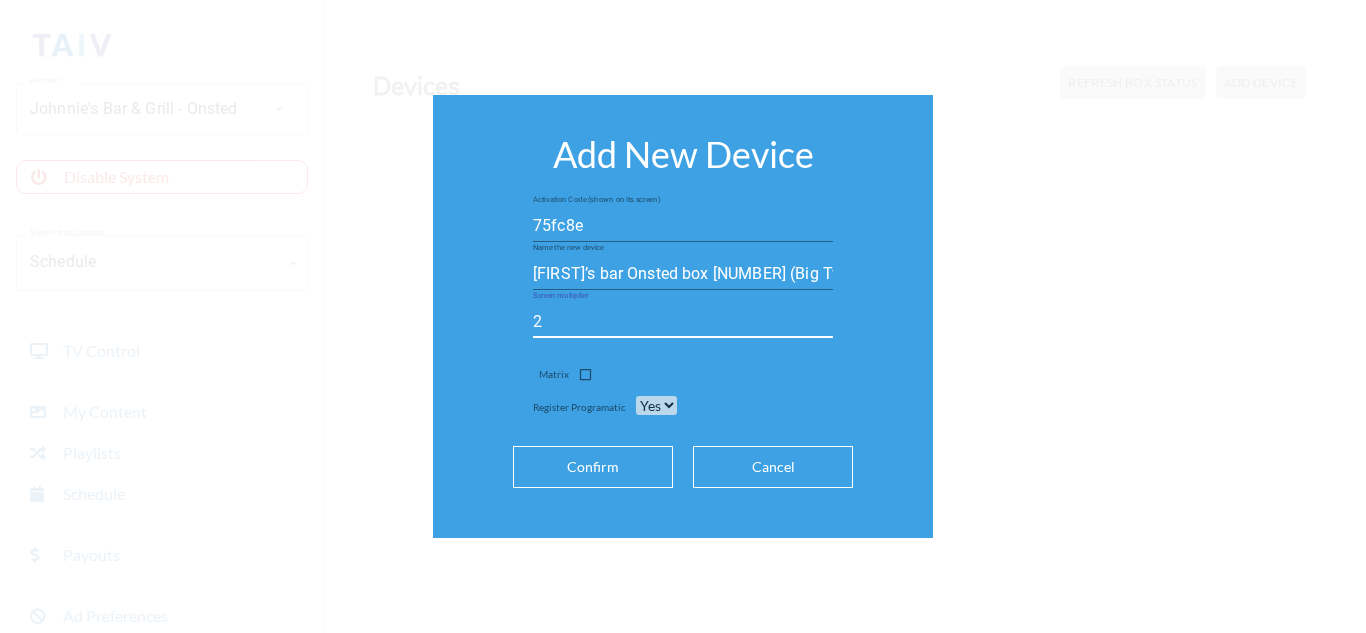 click on "Confirm" at bounding box center [593, 467] 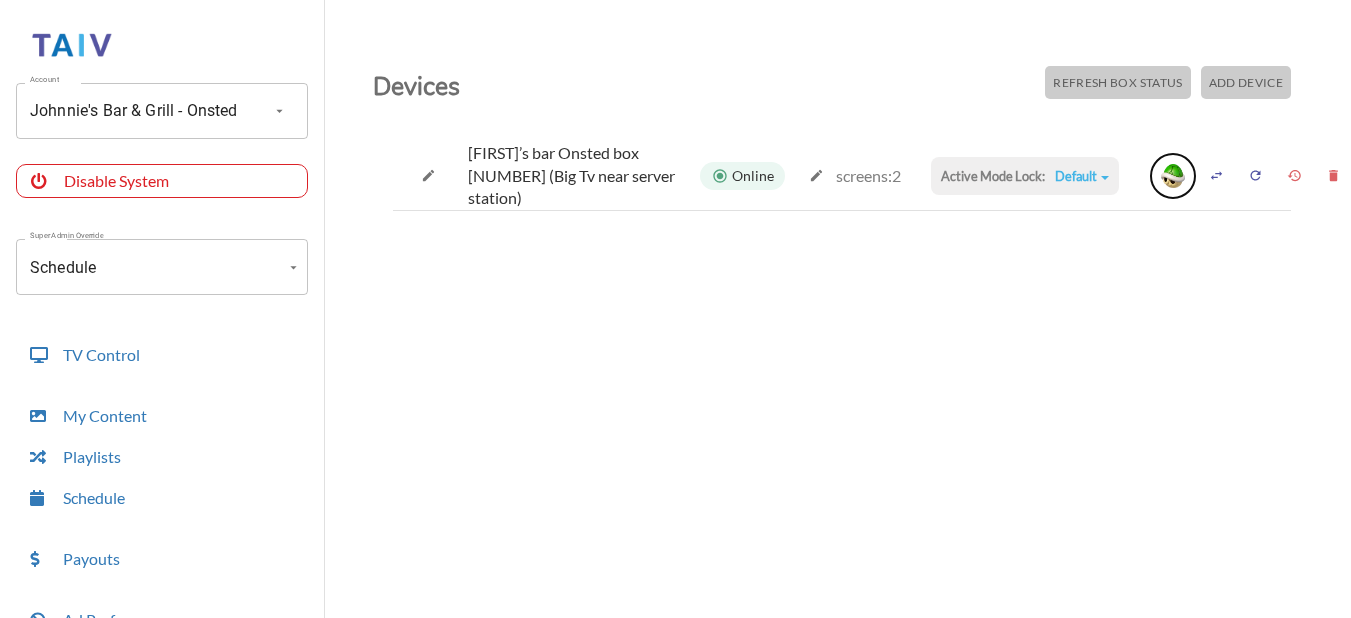 click at bounding box center [1173, 176] 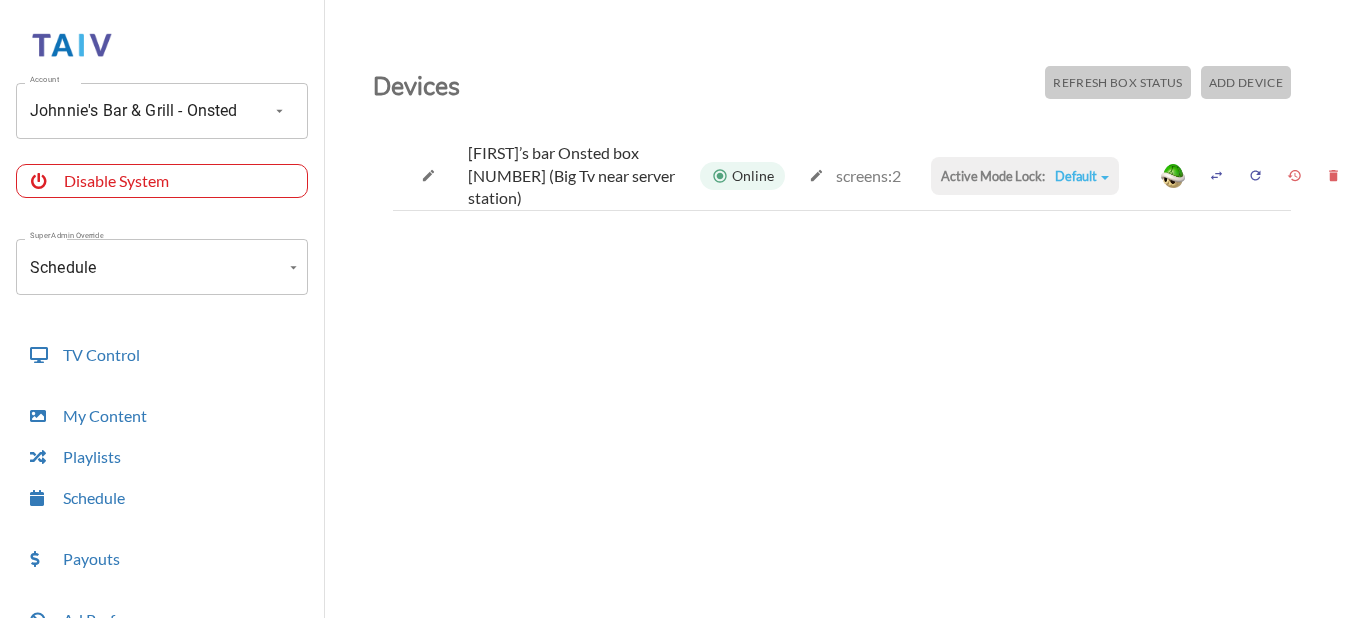 click on "Default   Default Commercial Replacement Digital Signage System Disabled" at bounding box center (1082, 176) 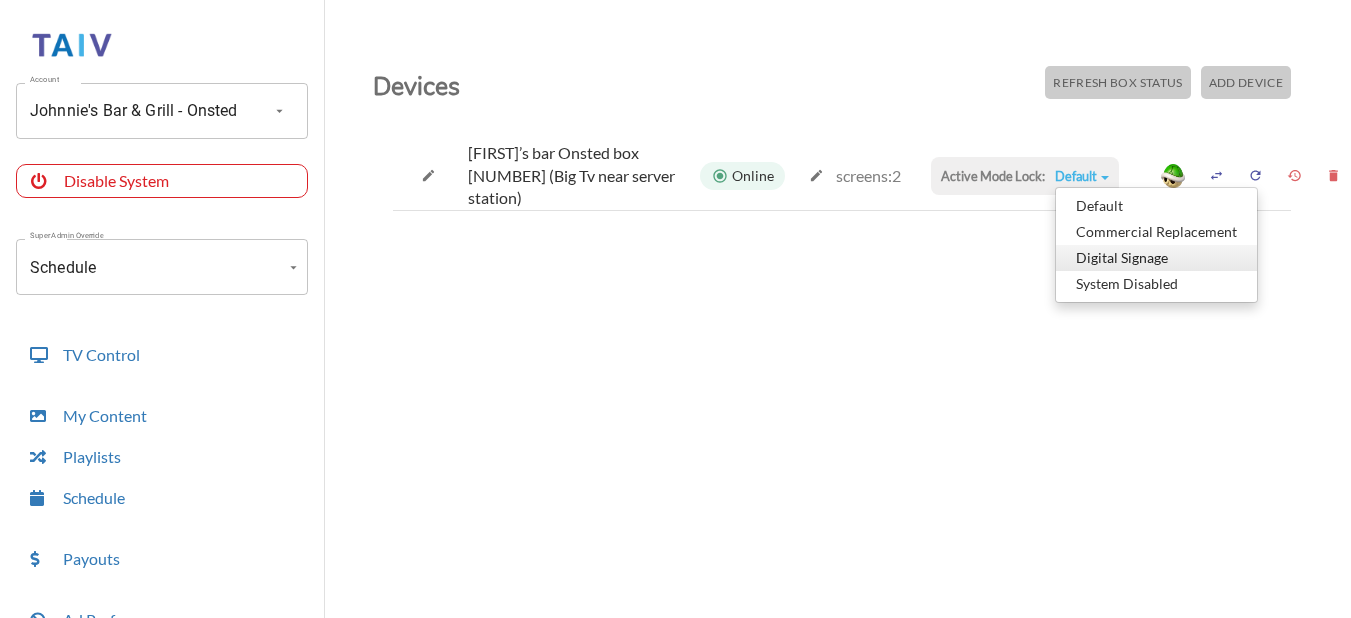 click on "Digital Signage" at bounding box center (1156, 206) 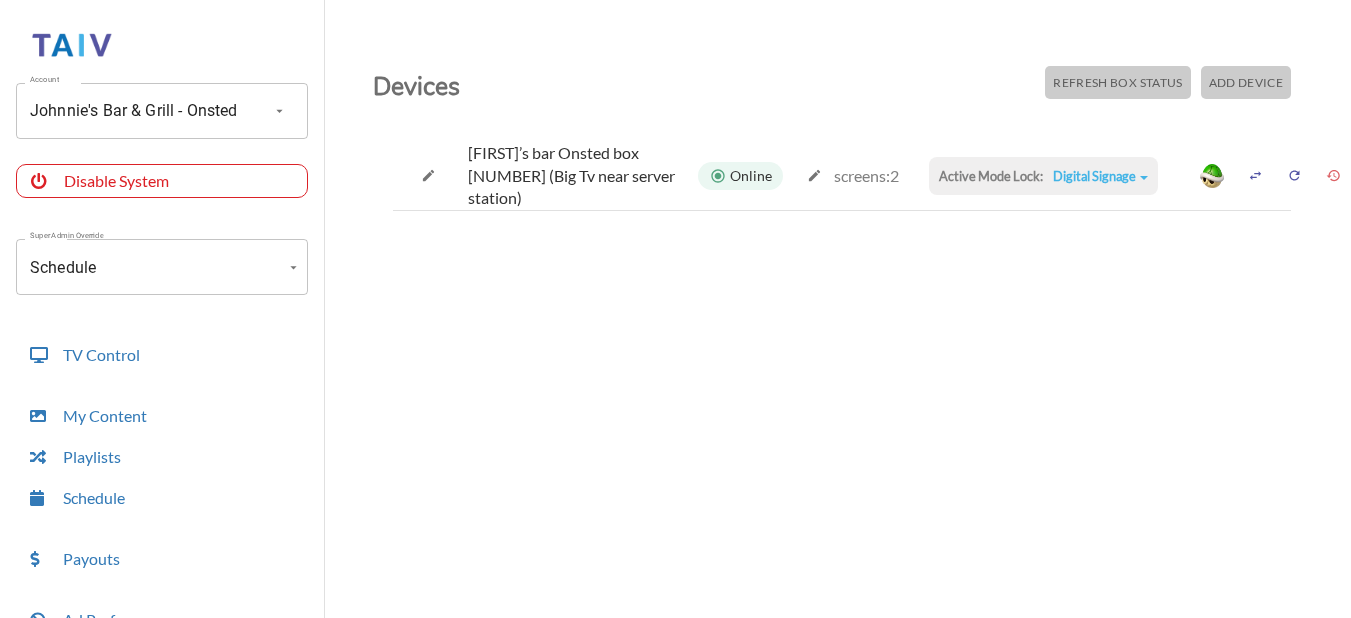 click on "Digital Signage" at bounding box center [1100, 176] 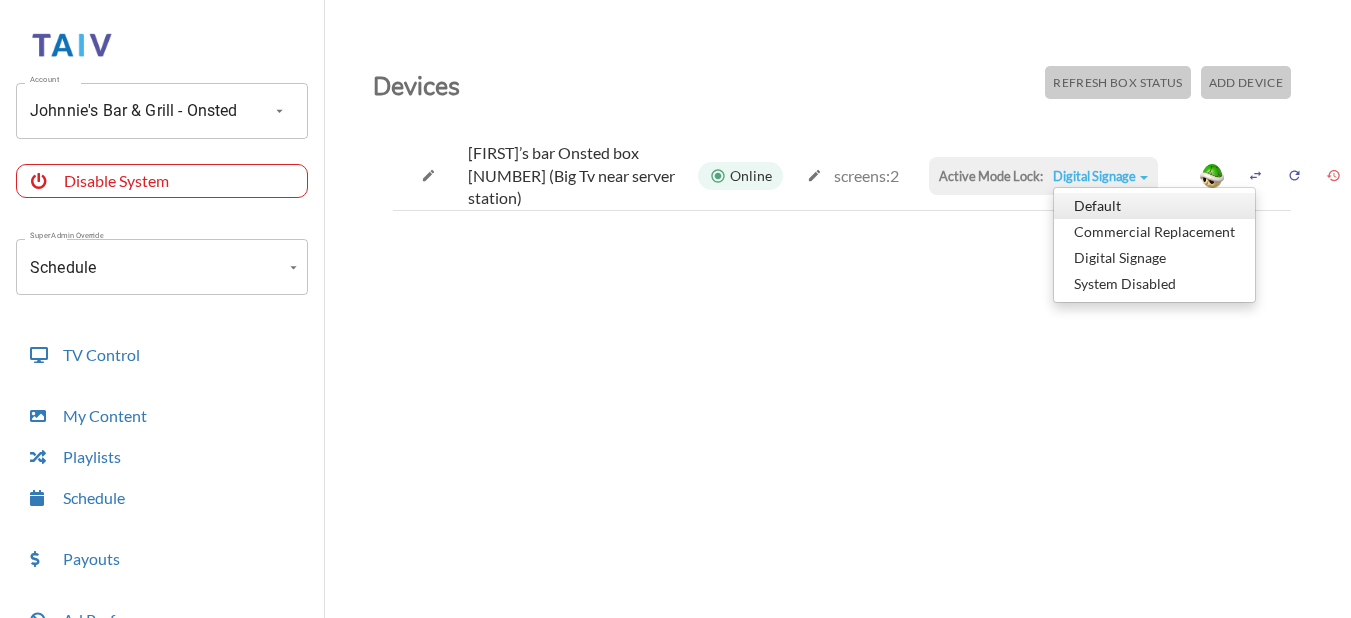click on "Default" at bounding box center (1154, 206) 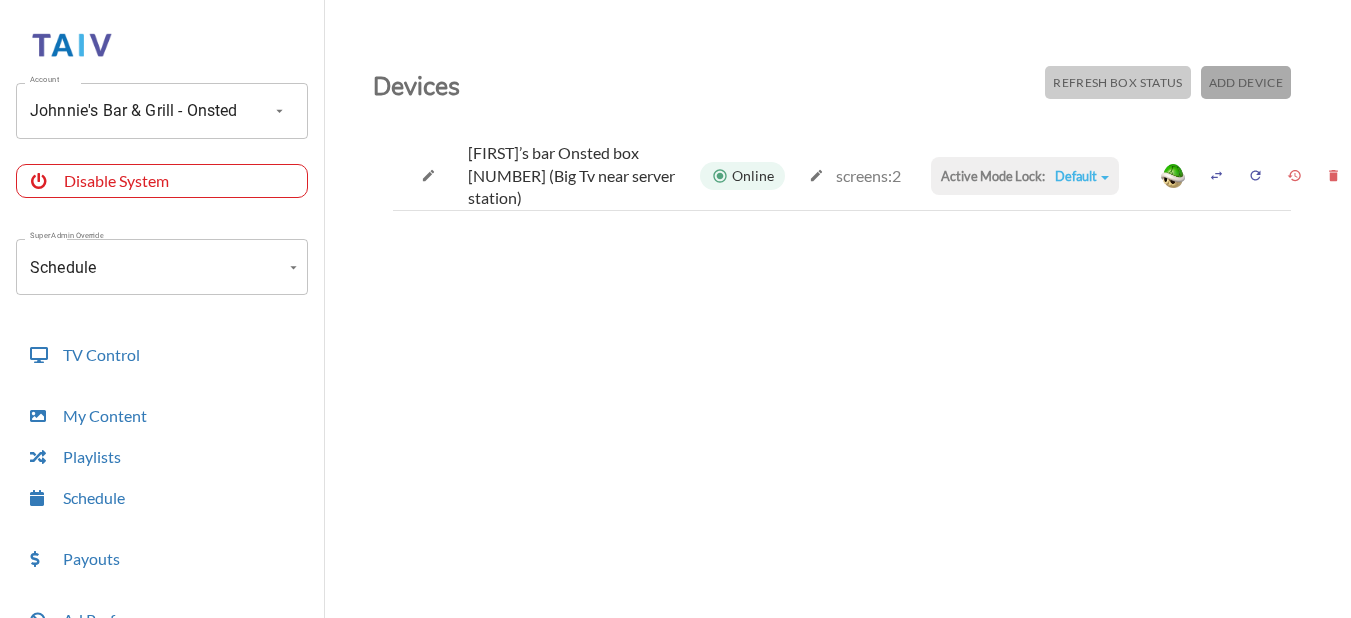 click on "Add Device" at bounding box center [1117, 82] 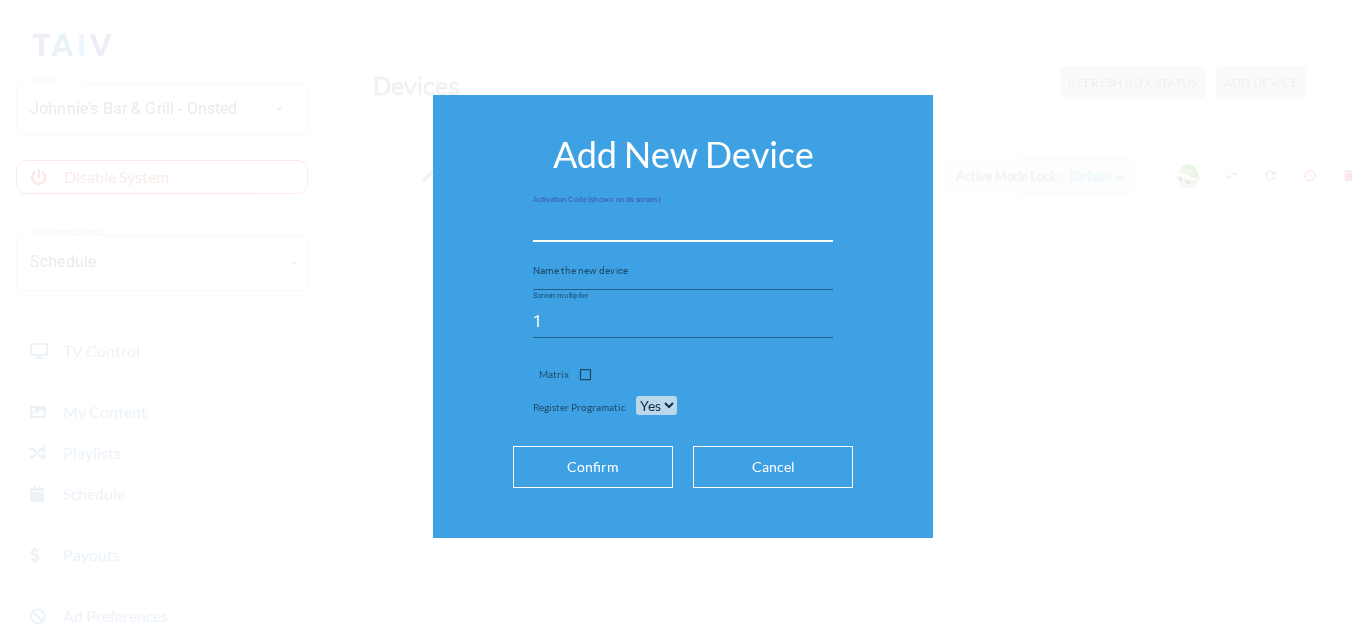 click at bounding box center [683, 226] 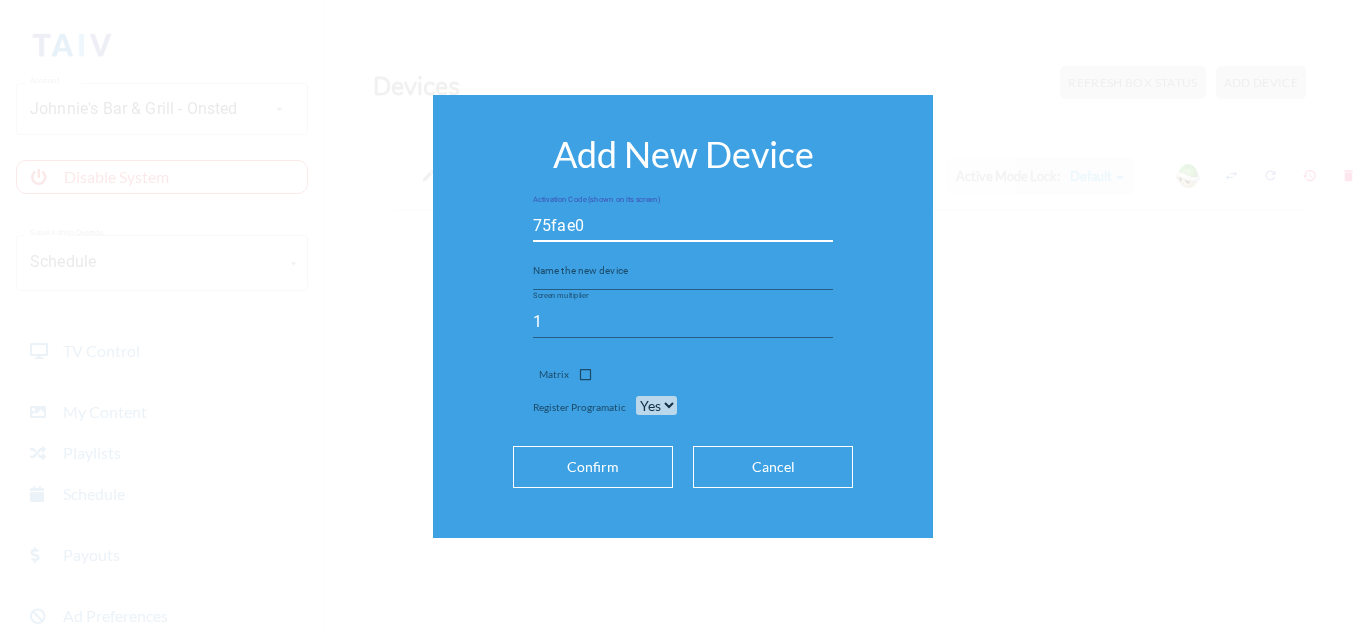 type on "75fae0" 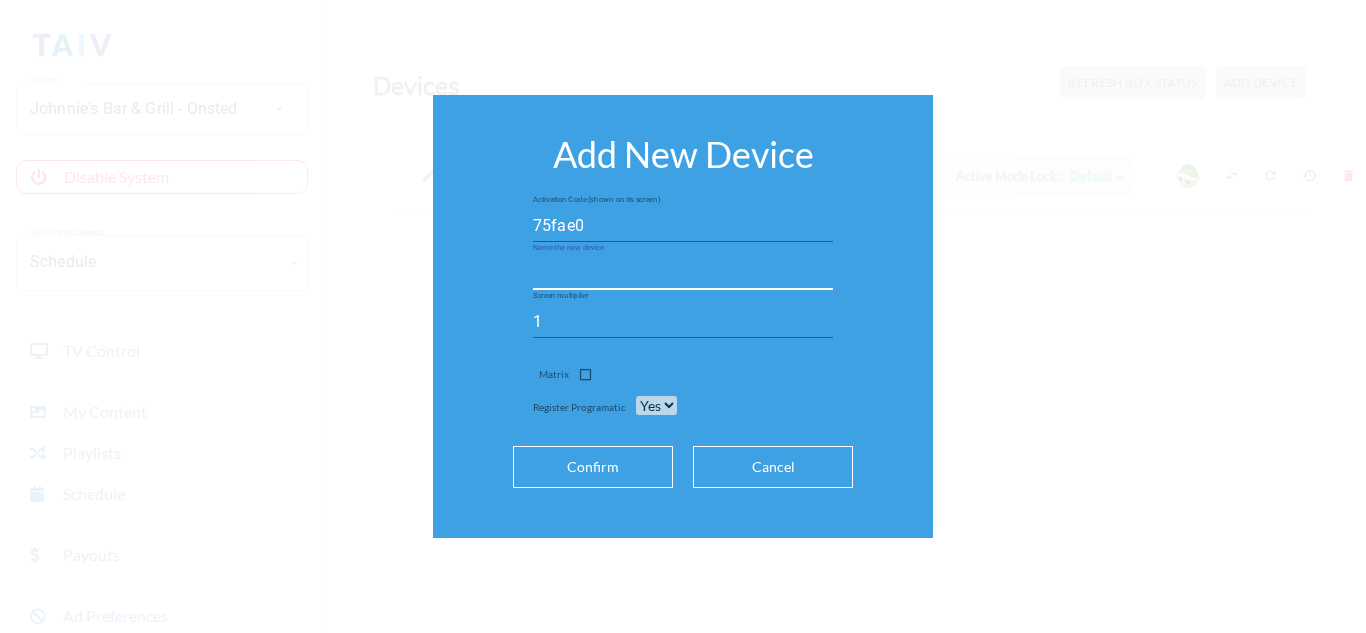 click at bounding box center [683, 274] 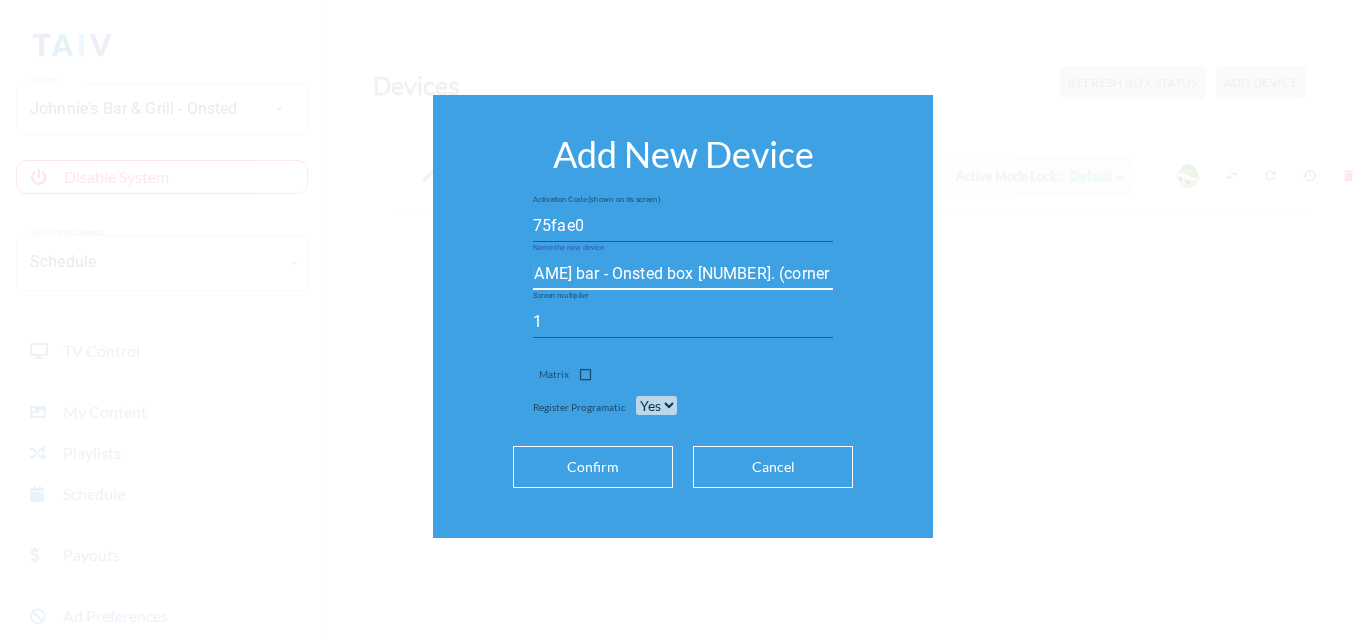 scroll, scrollTop: 0, scrollLeft: 88, axis: horizontal 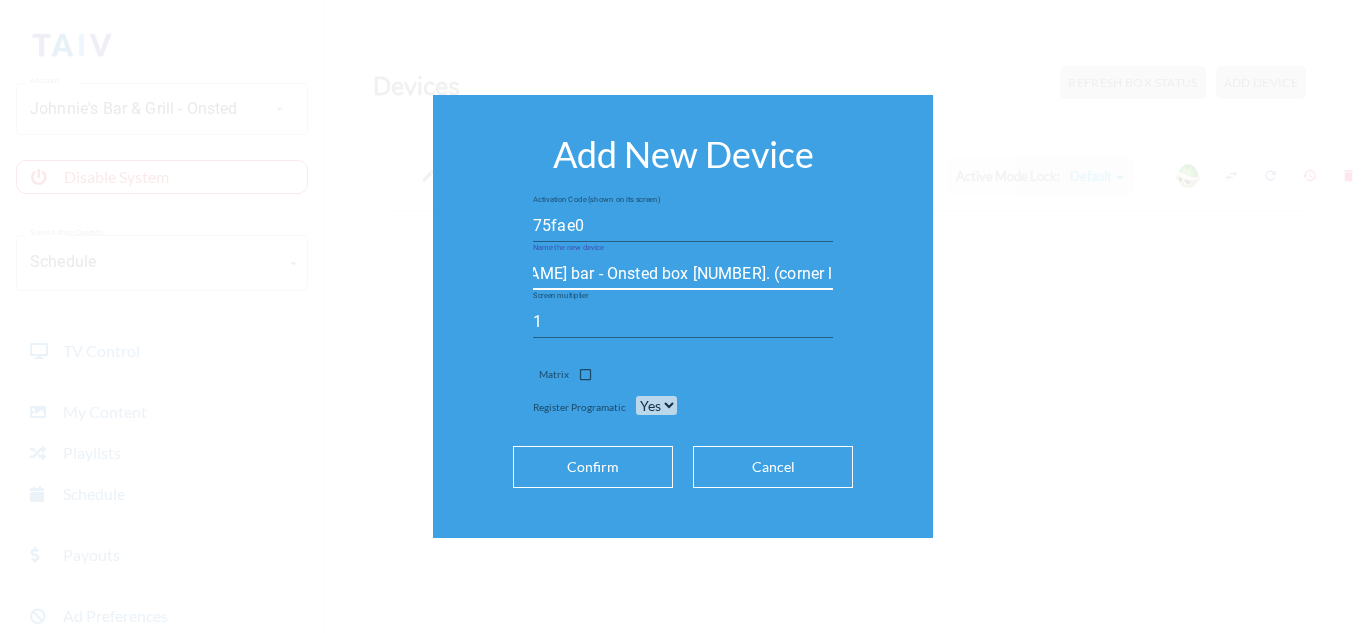type on "[PERSON_NAME] bar - Onsted box [NUMBER]. (corner left of entrance)" 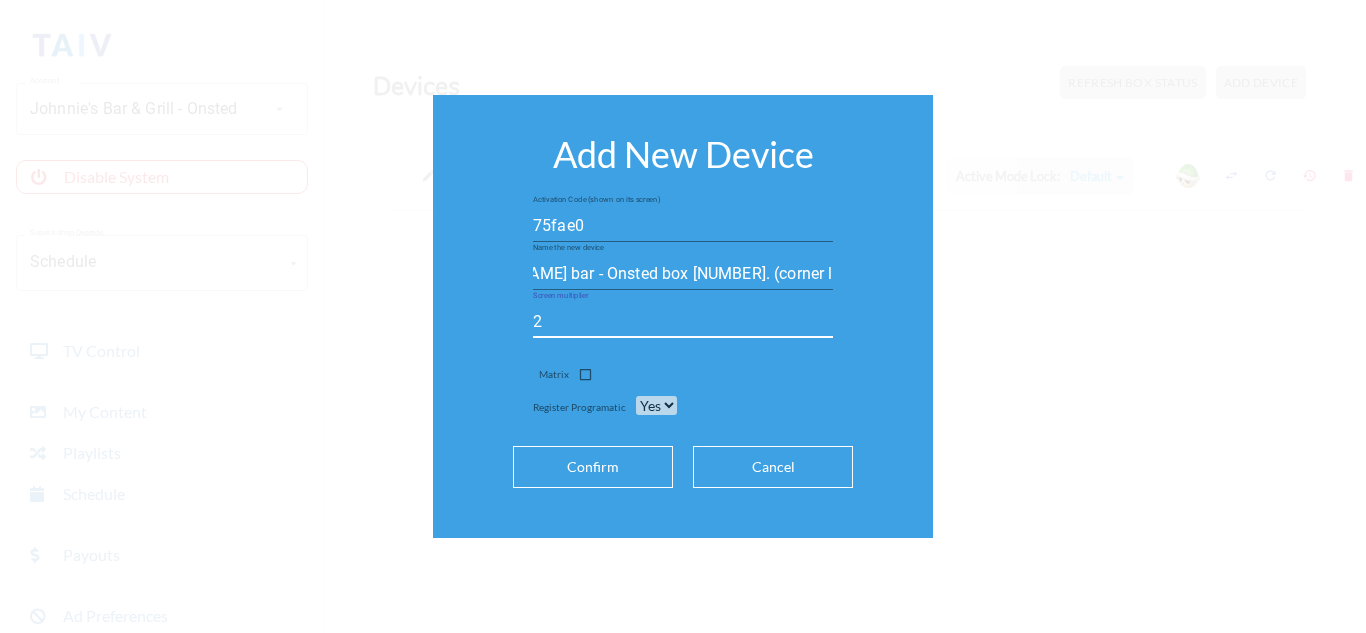 scroll, scrollTop: 0, scrollLeft: 0, axis: both 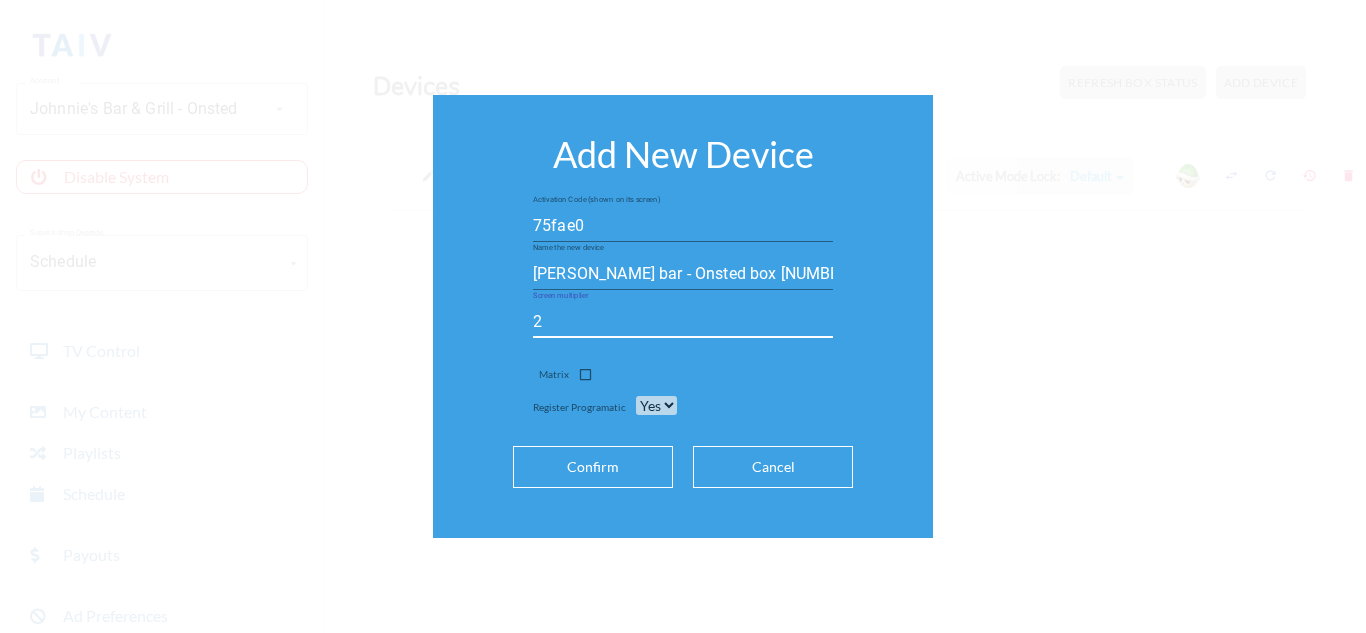type on "2" 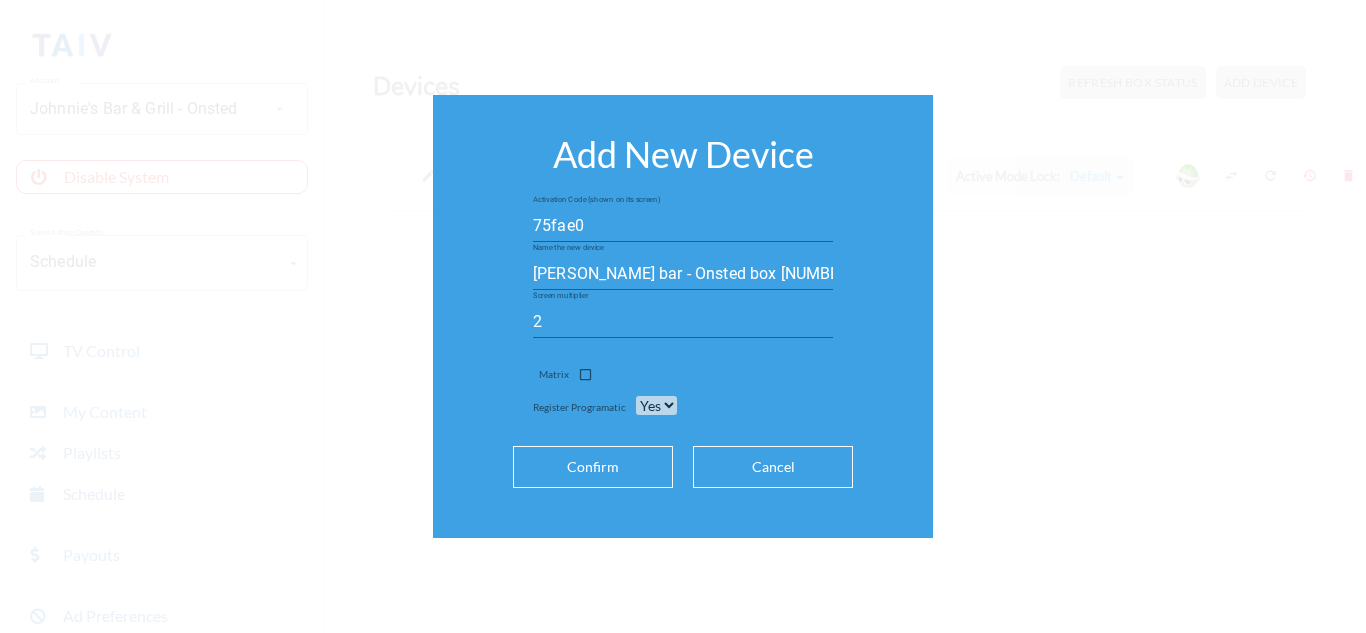 click on "Confirm" at bounding box center (593, 467) 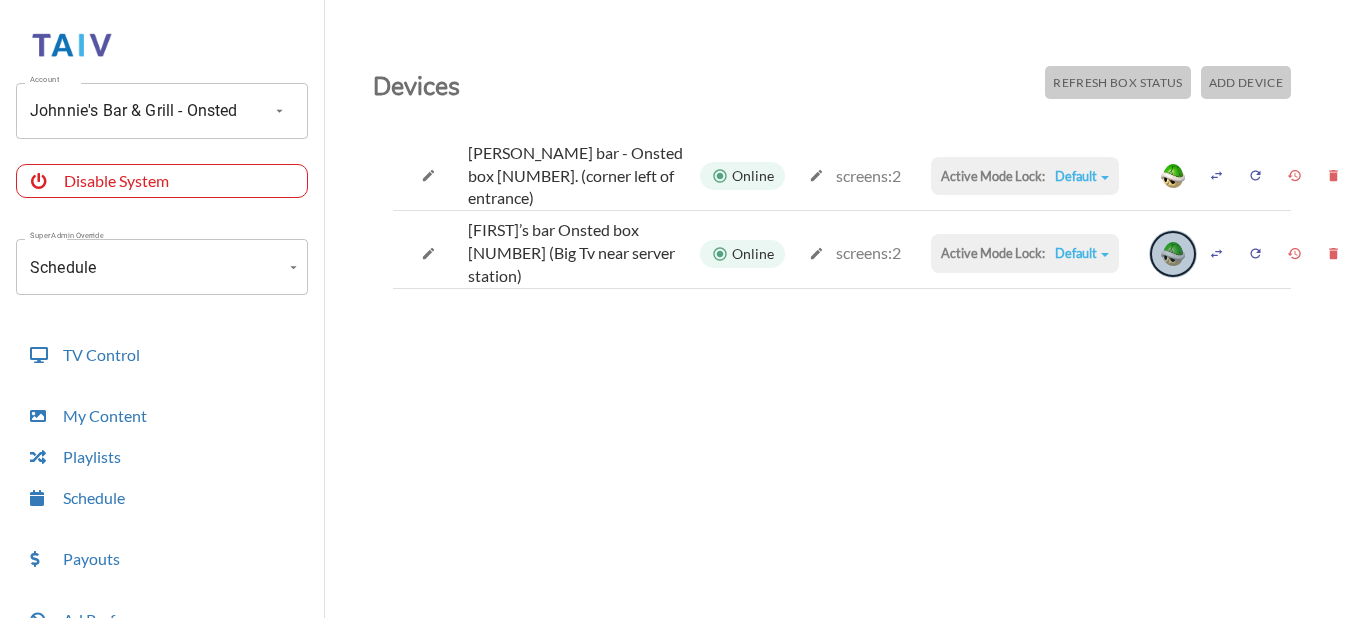 click at bounding box center [1173, 254] 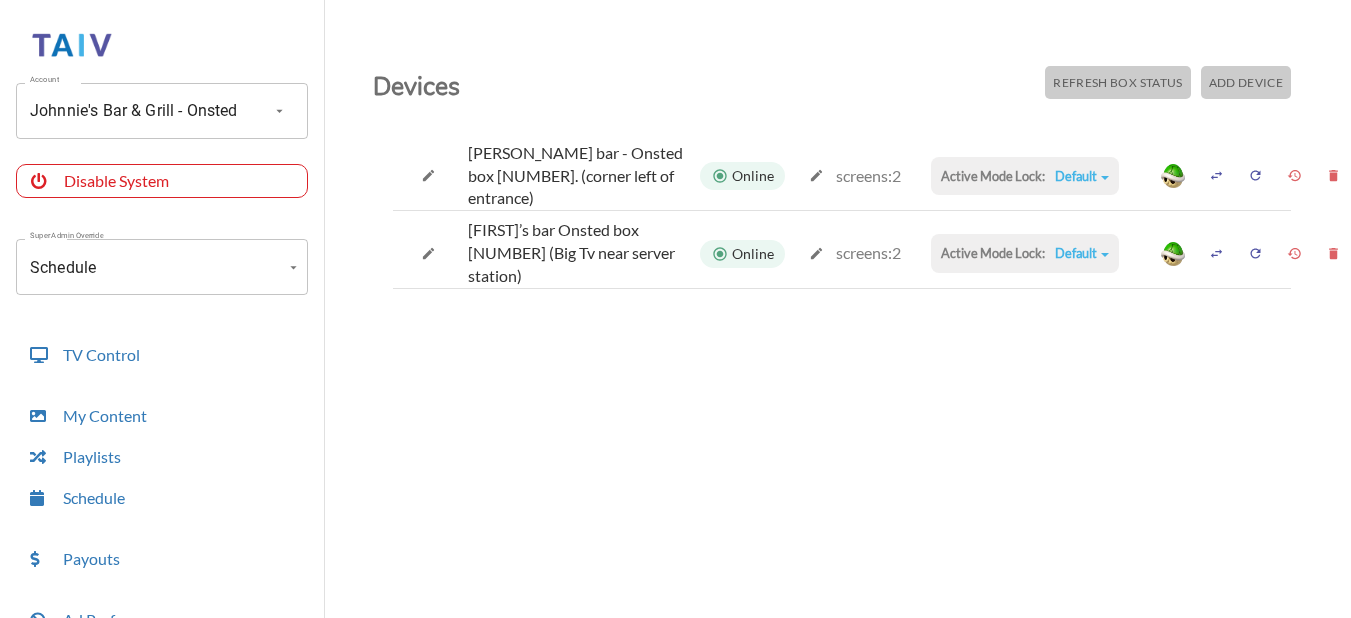 click at bounding box center (428, 175) 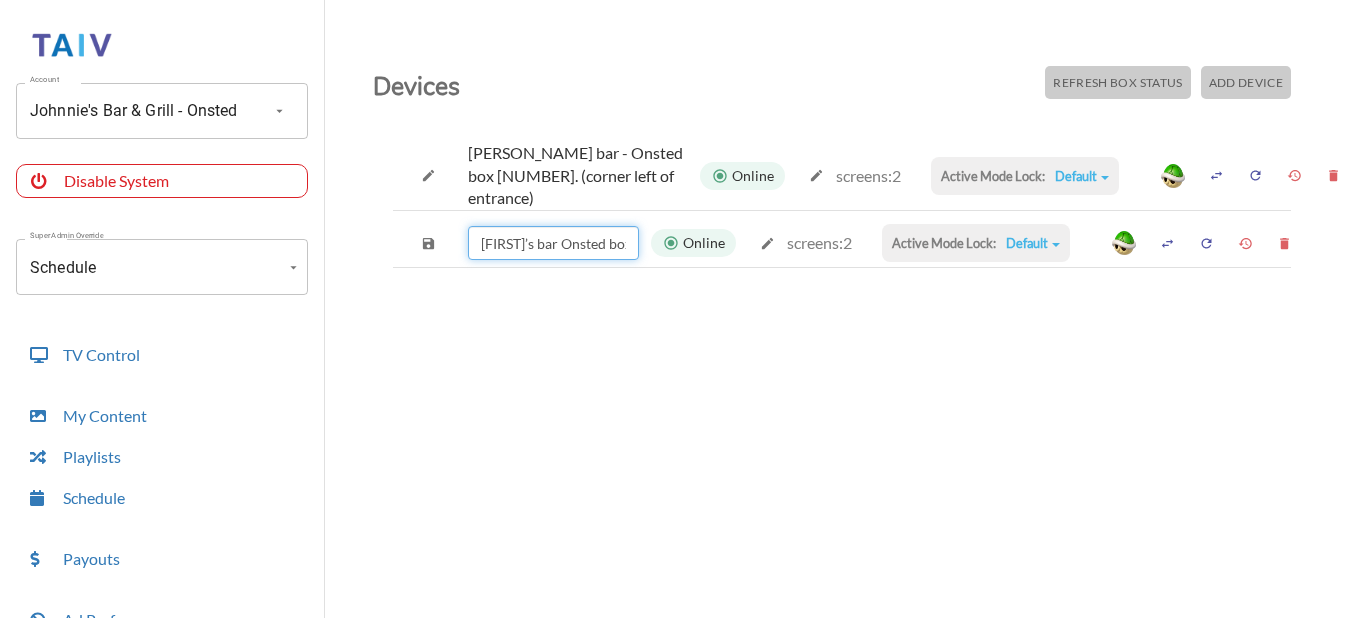 click on "[FIRST]’s bar Onsted box [NUMBER] (Big Tv near server station)" at bounding box center (553, 243) 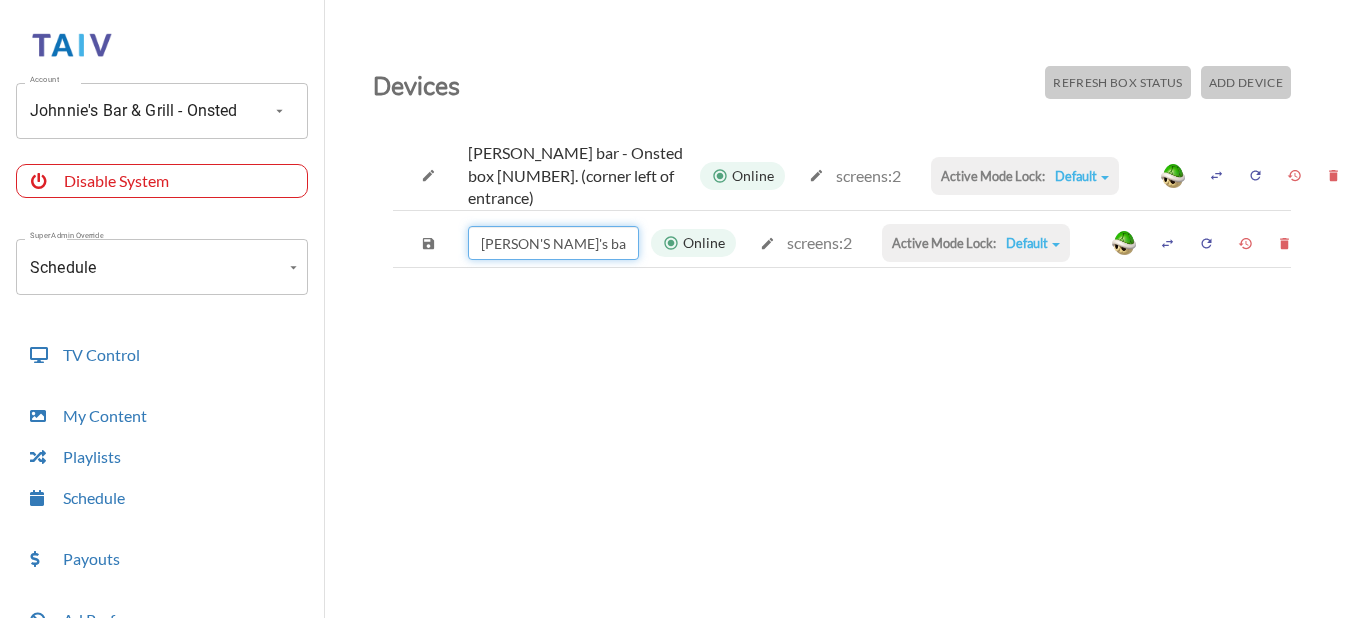 type on "[PERSON'S NAME]'s bar Onsted box [NUMBER] (Big Tv near server station)" 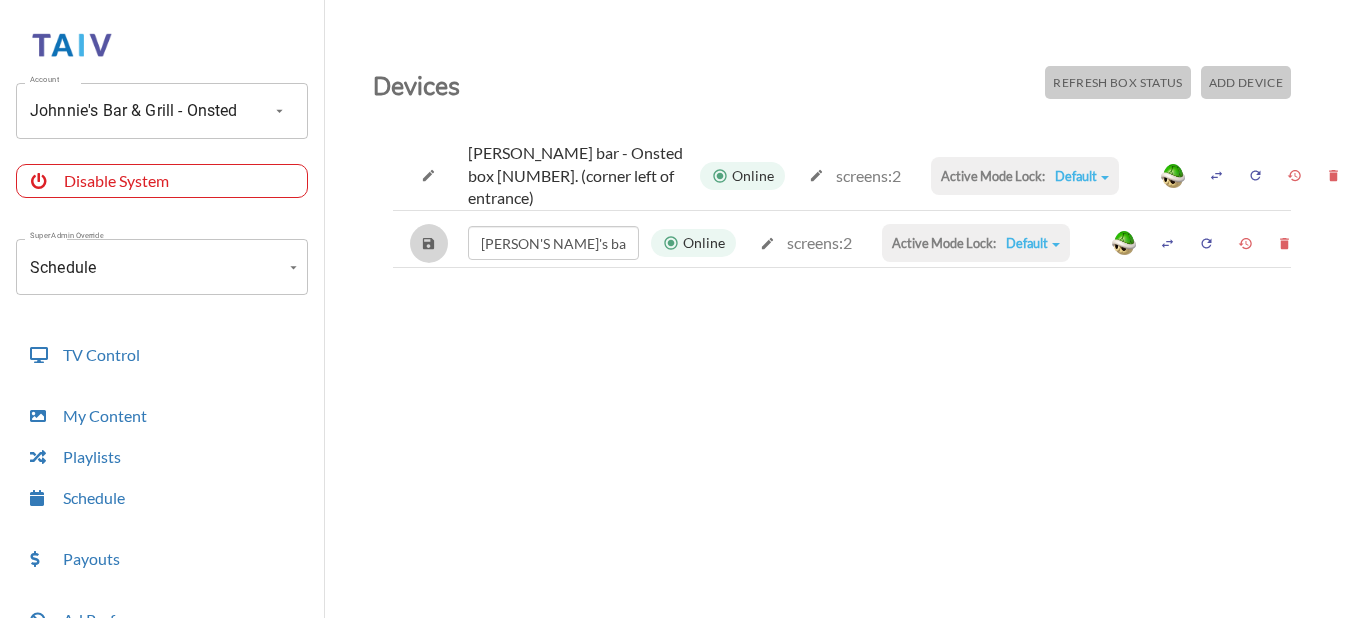 click at bounding box center [428, 175] 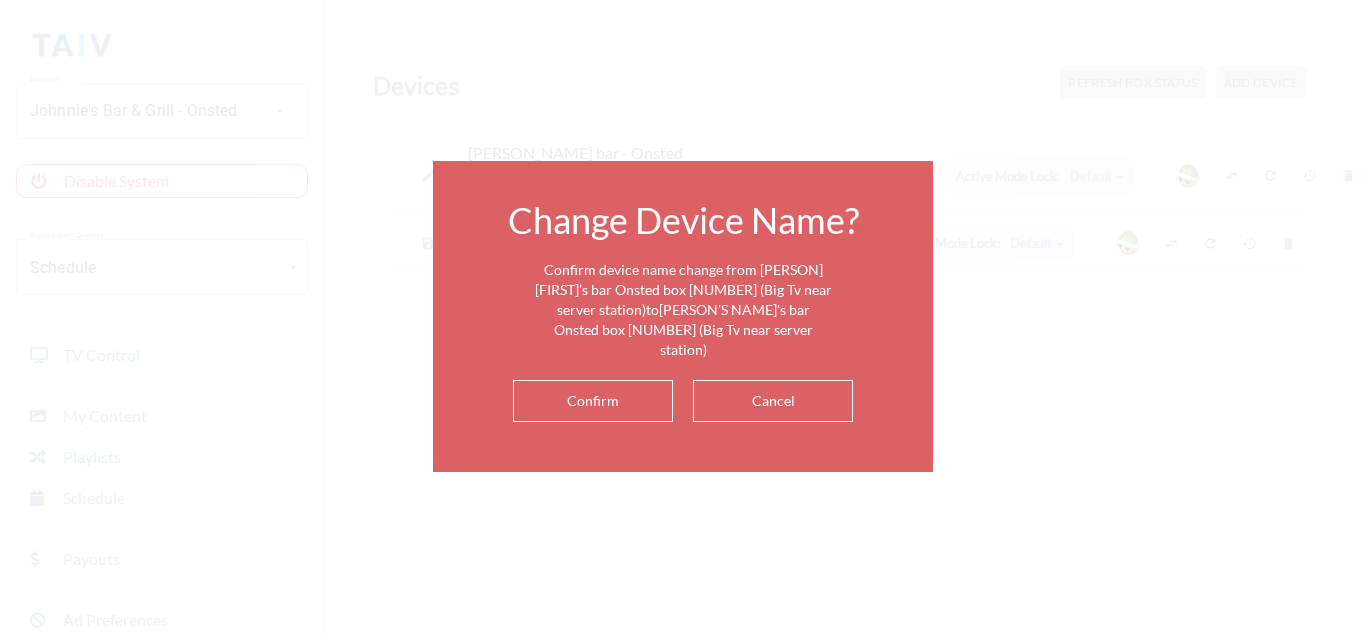 click on "Confirm" at bounding box center (593, 401) 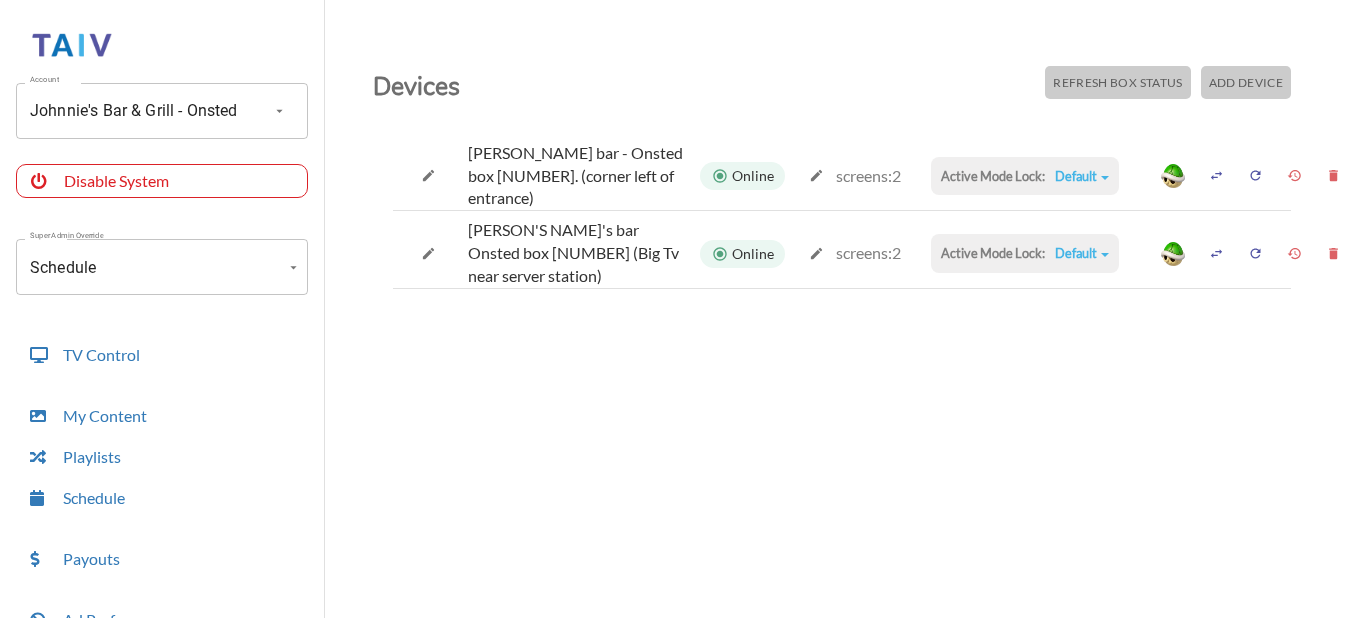 click on "Default" at bounding box center (1082, 176) 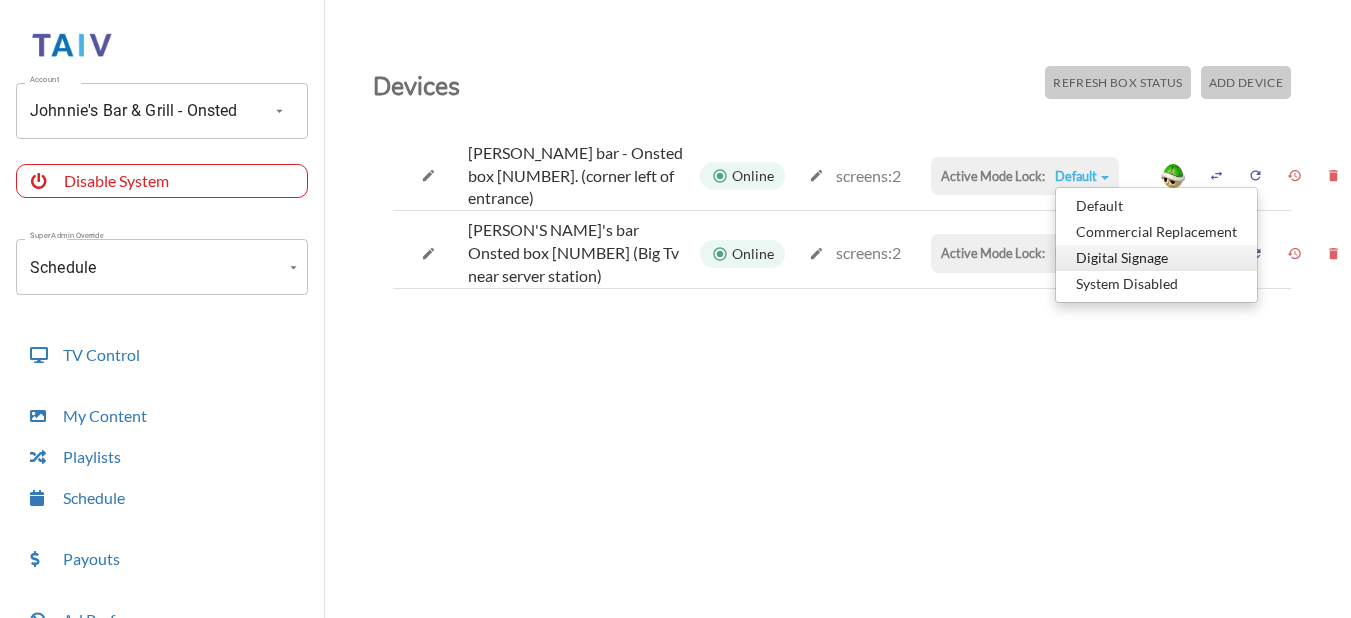 click on "Digital Signage" at bounding box center (1156, 206) 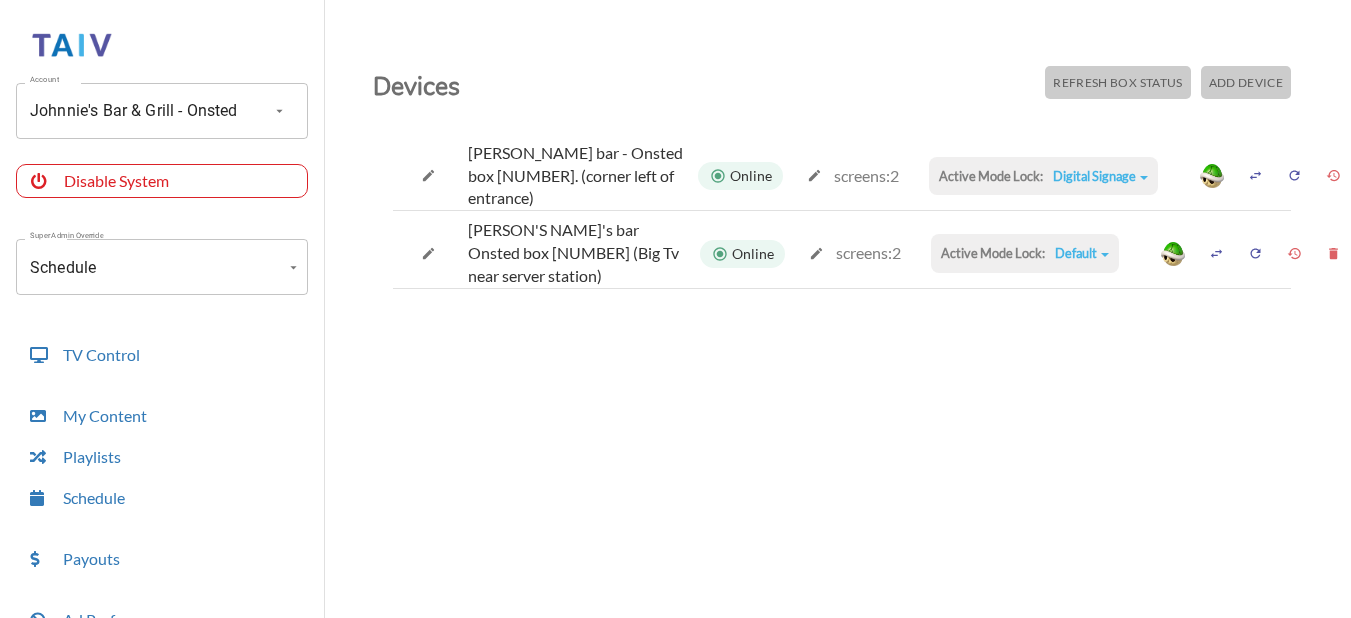 click on "Digital Signage" at bounding box center [1100, 176] 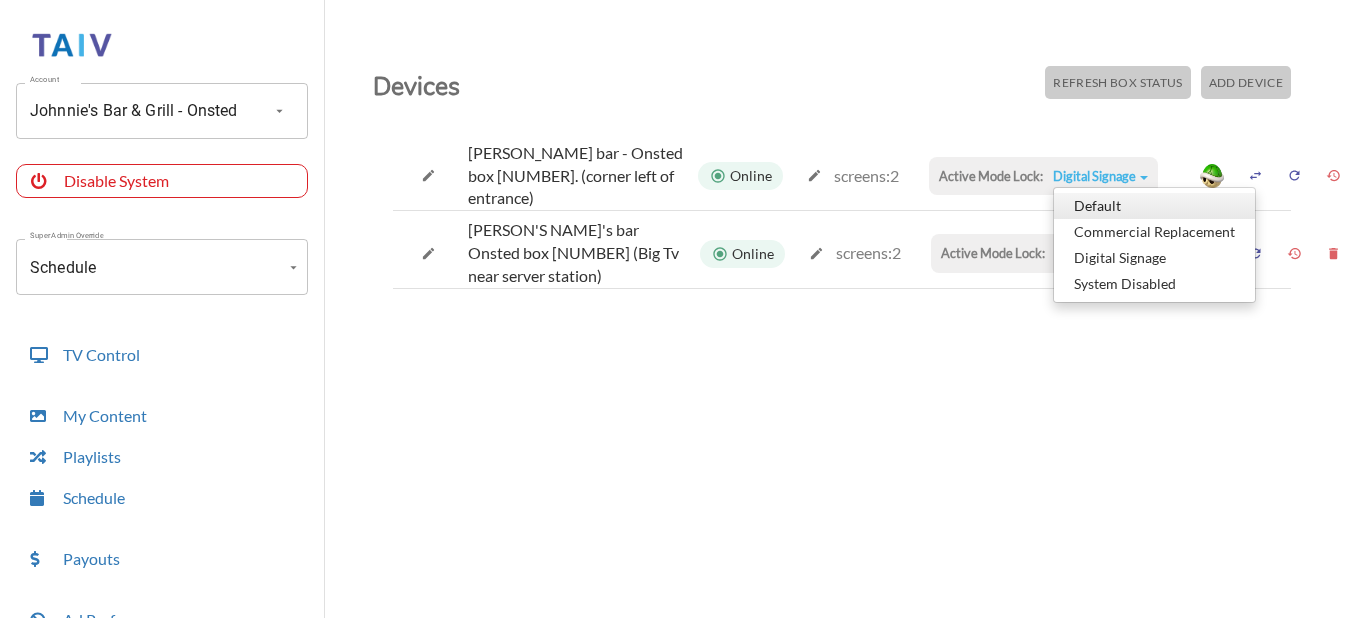click on "Default" at bounding box center (1154, 206) 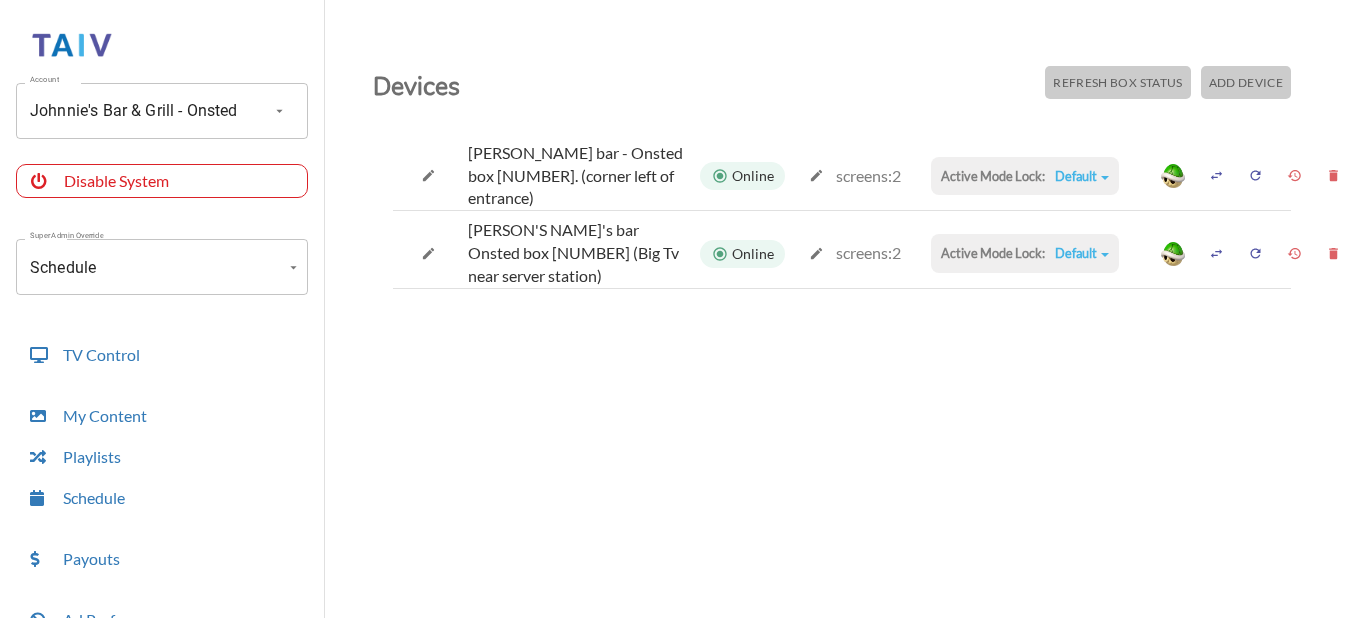 click on "Add Device" at bounding box center (1117, 82) 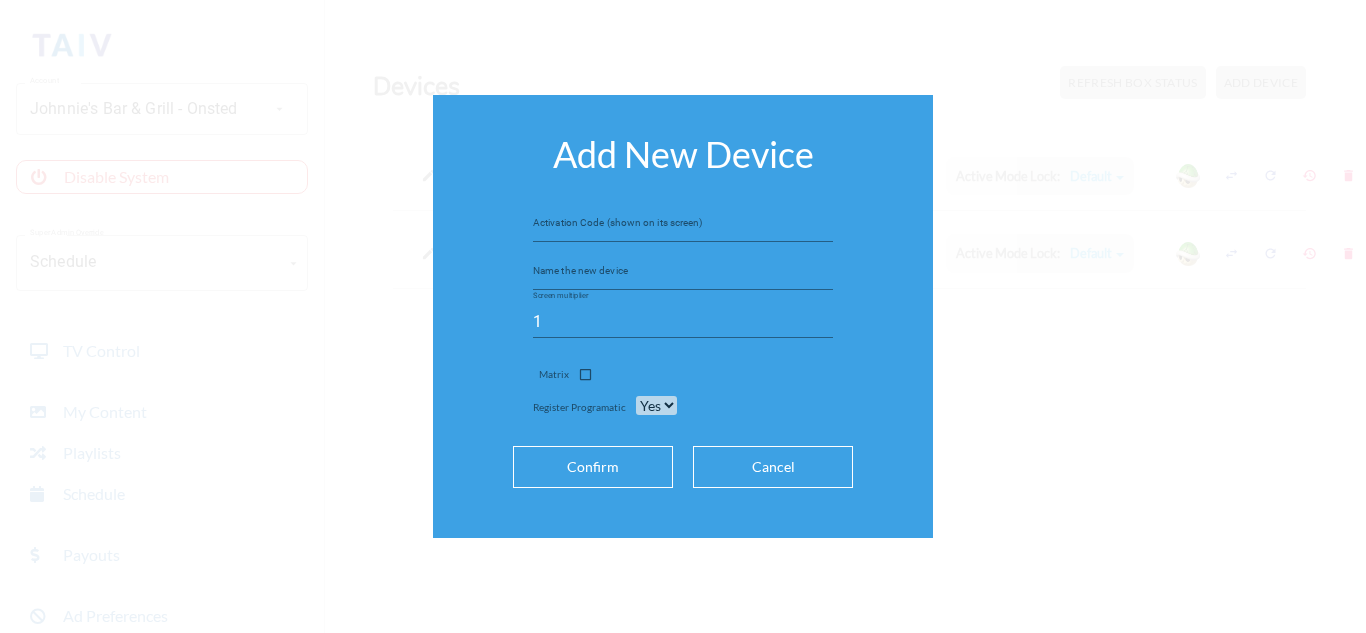 click at bounding box center [683, 226] 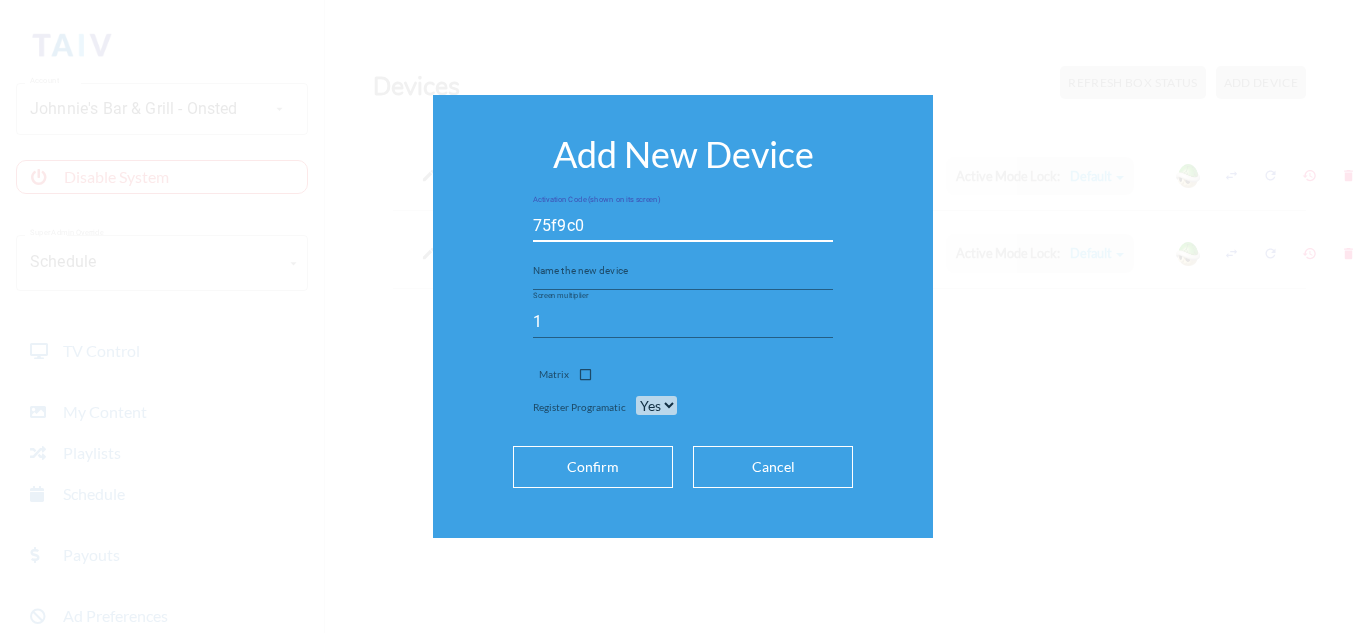 type on "75f9c0" 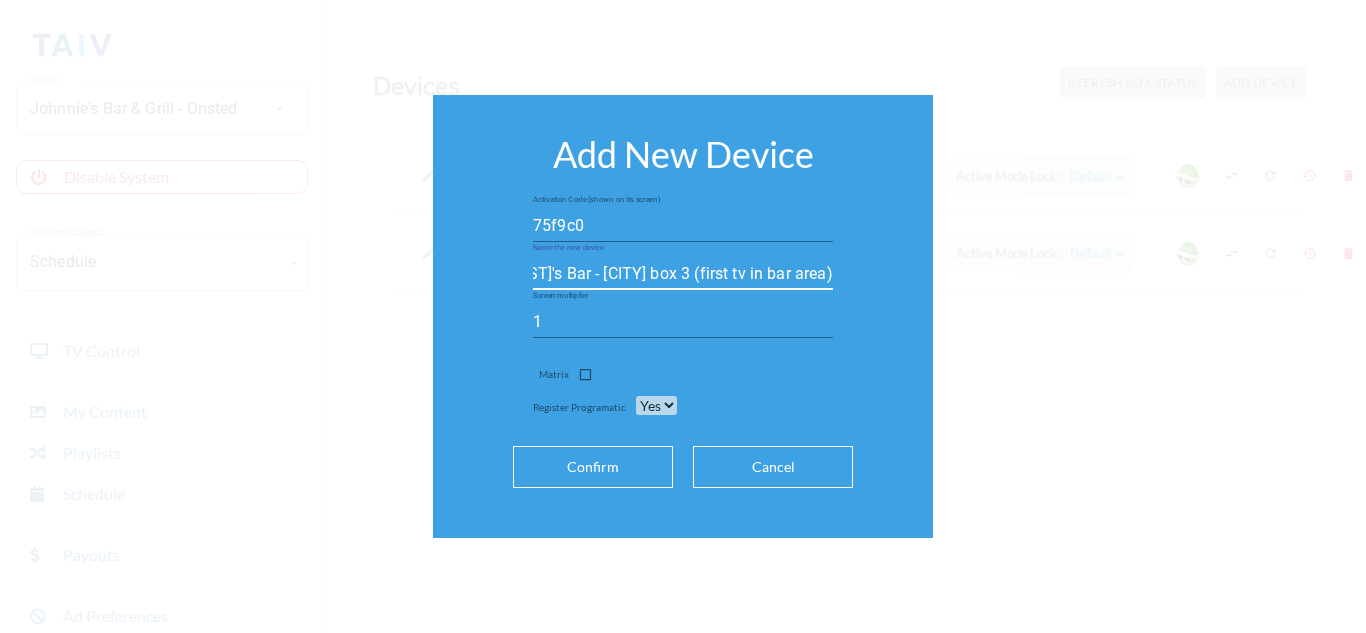 scroll, scrollTop: 0, scrollLeft: 47, axis: horizontal 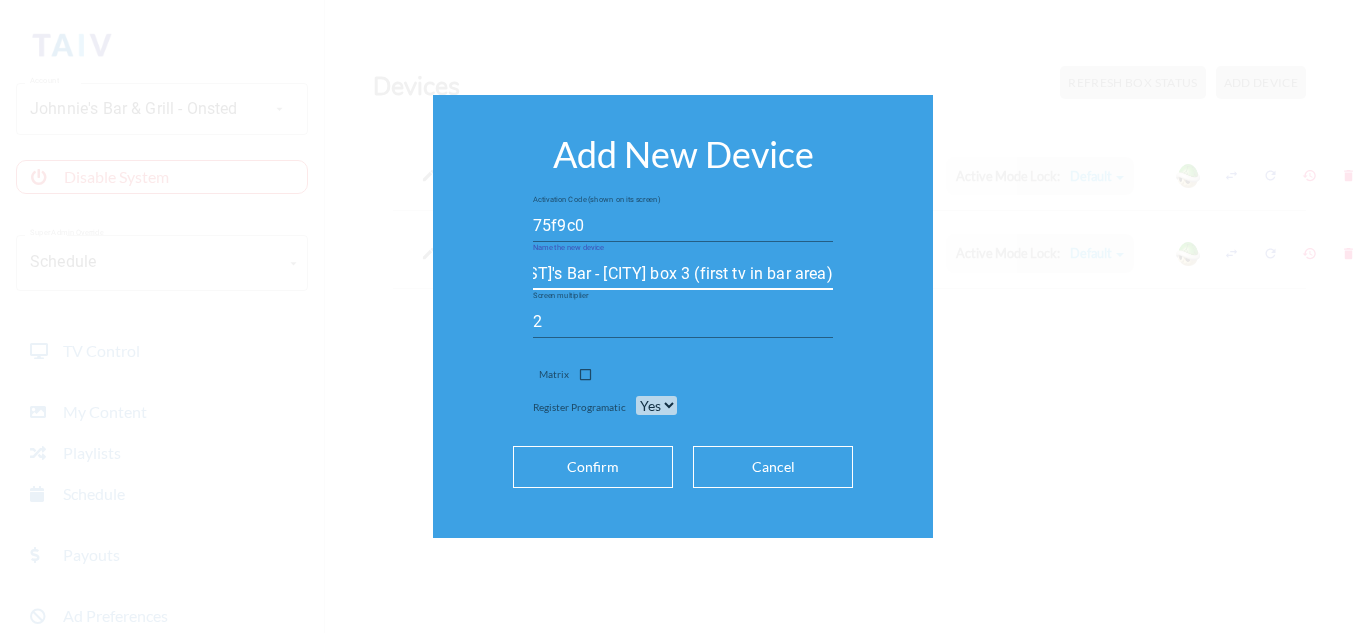 click on "2" at bounding box center (683, 322) 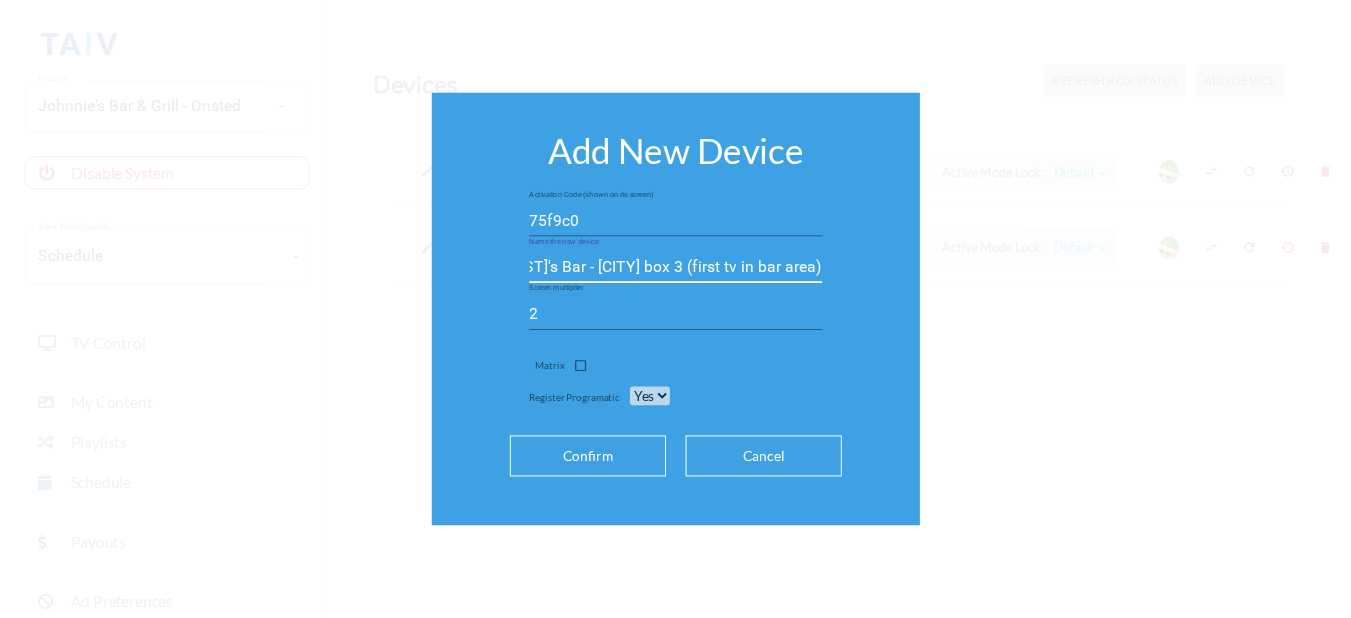 scroll, scrollTop: 0, scrollLeft: 0, axis: both 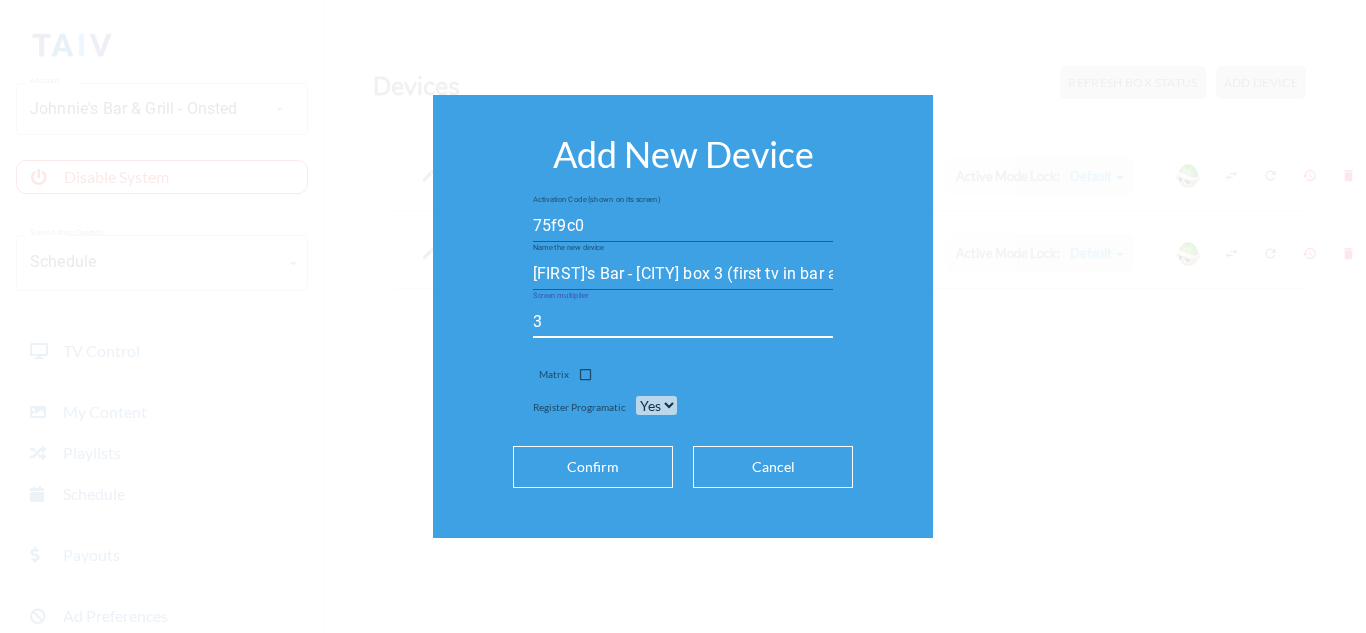 type on "3" 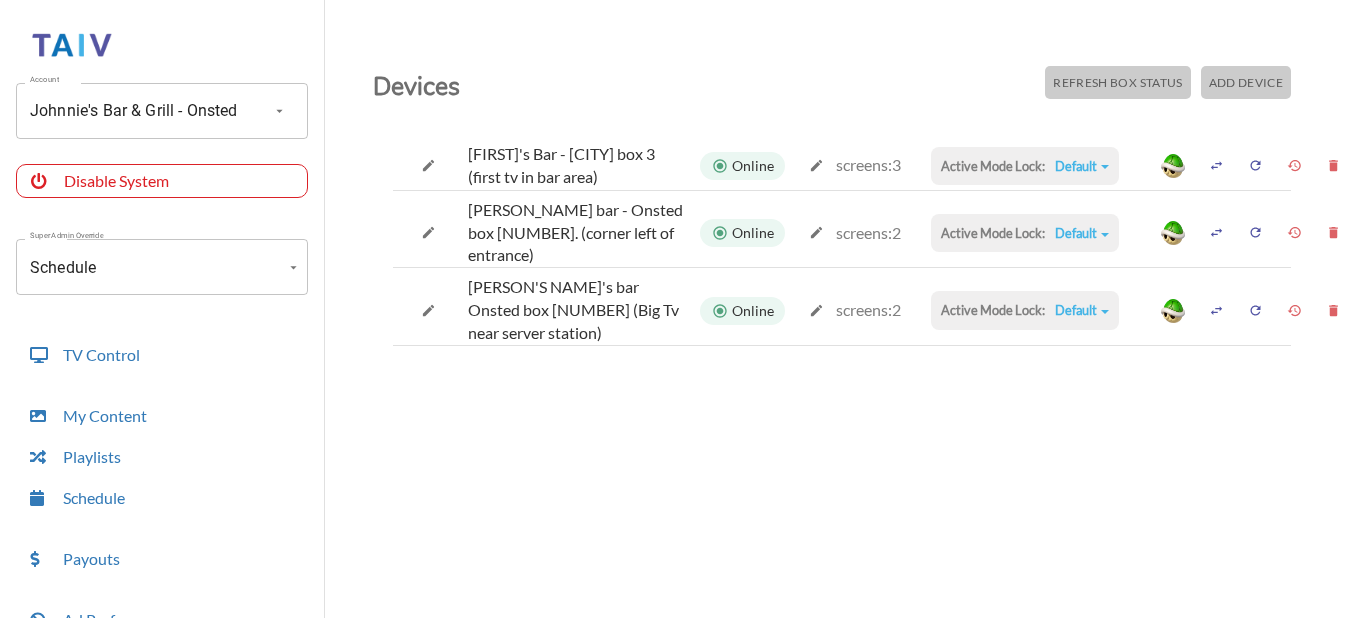 click on "Default" at bounding box center (1082, 166) 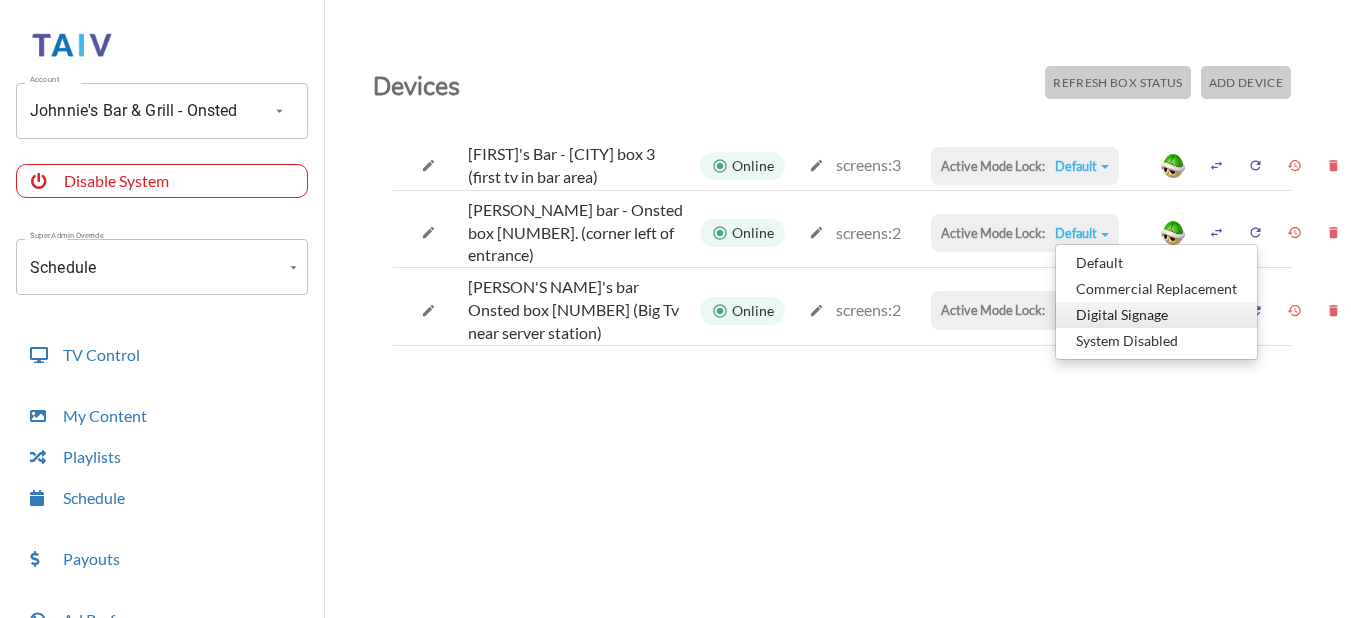 click on "Digital Signage" at bounding box center (1156, 263) 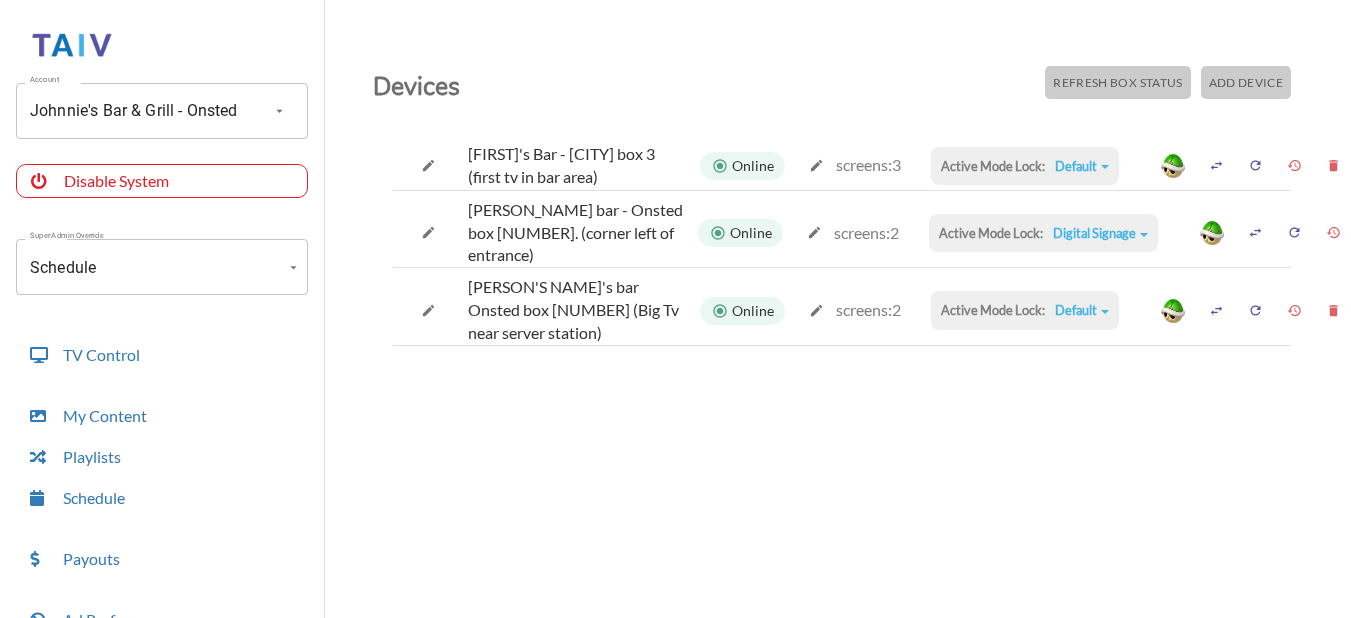 click on "Default   Default Commercial Replacement Digital Signage System Disabled" at bounding box center [1082, 166] 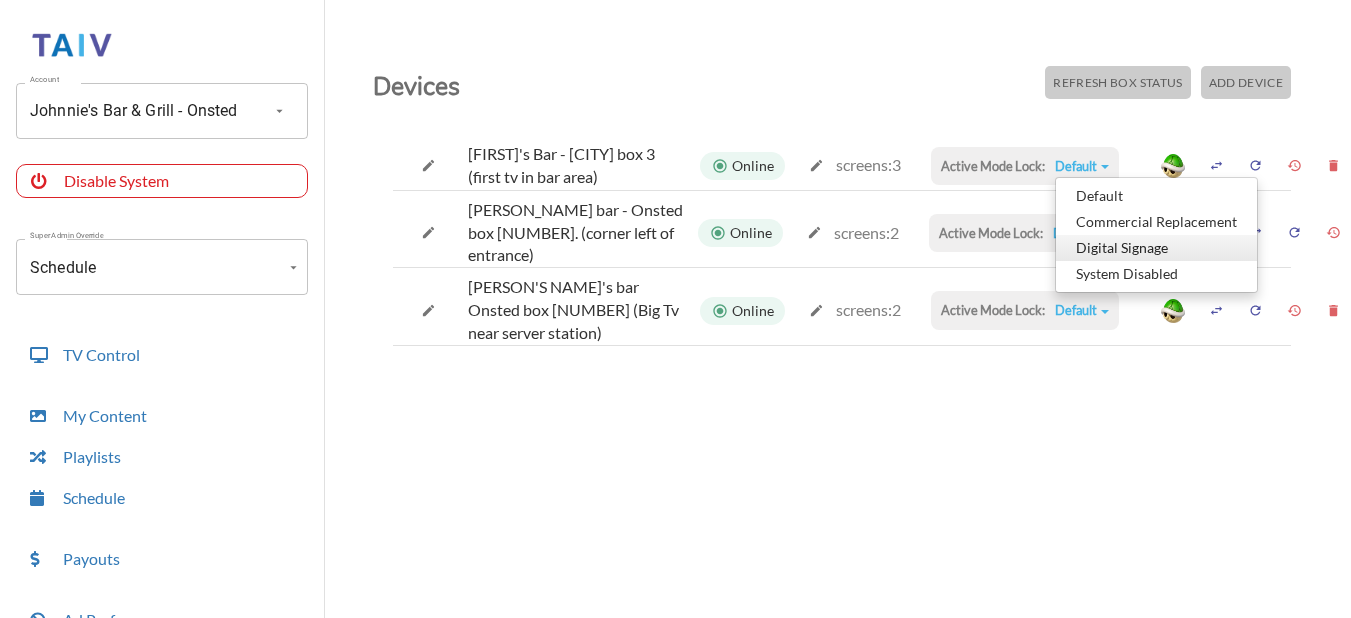 click on "Digital Signage" at bounding box center (1156, 196) 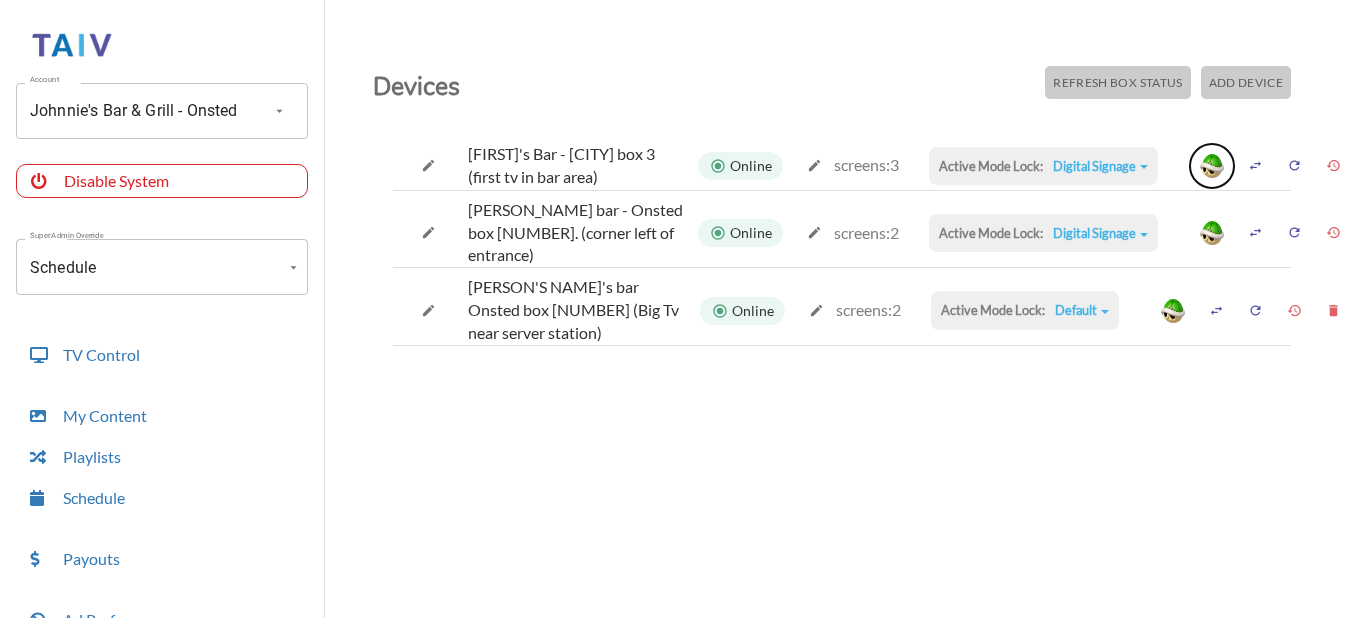 click at bounding box center [1212, 166] 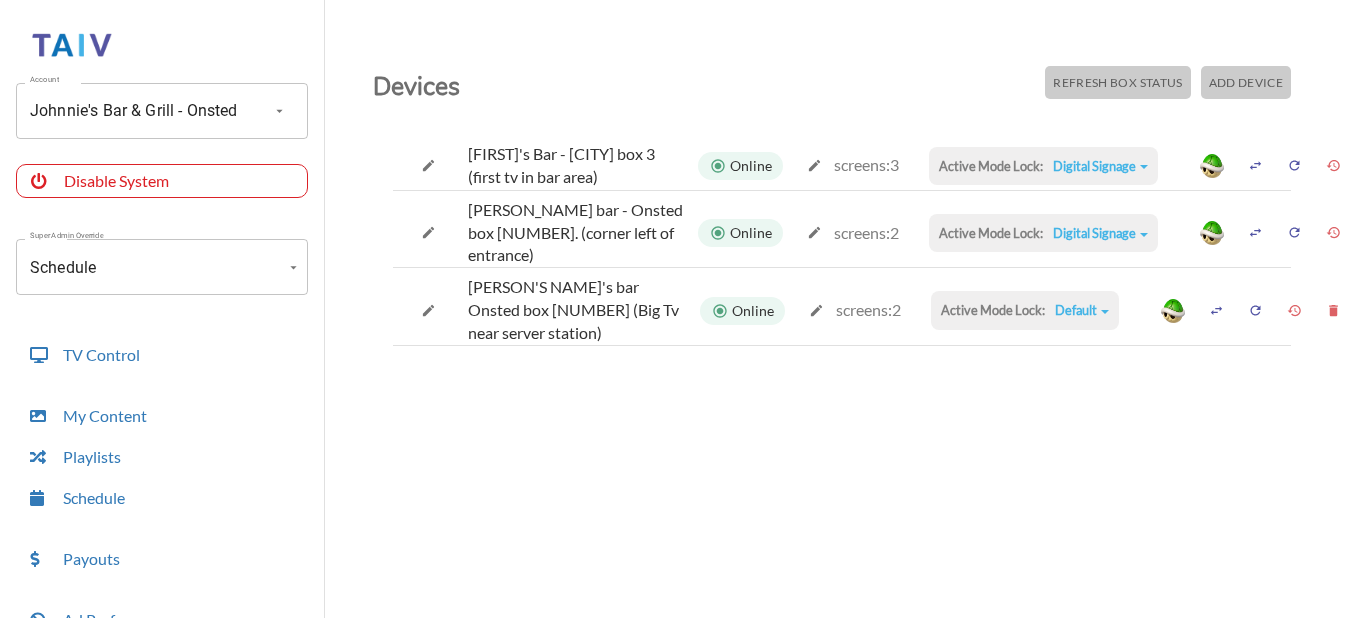 click at bounding box center [428, 165] 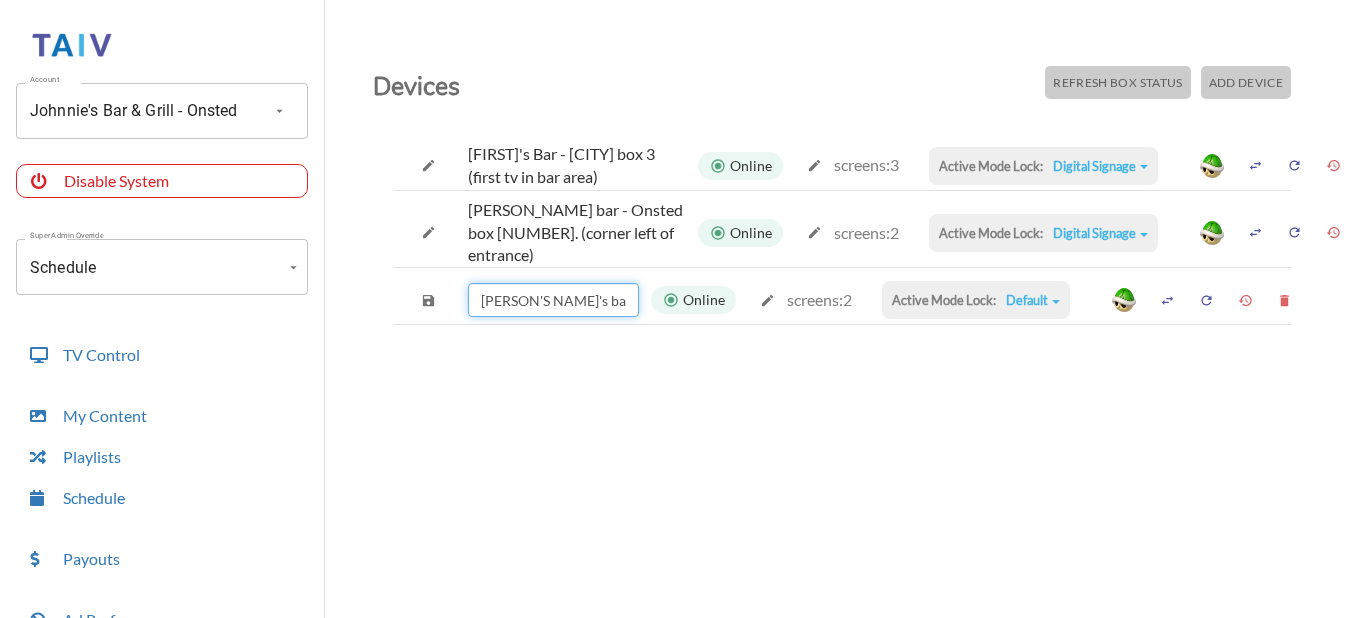 click on "[PERSON'S NAME]'s bar Onsted box [NUMBER] (Big Tv near server station)" at bounding box center [553, 300] 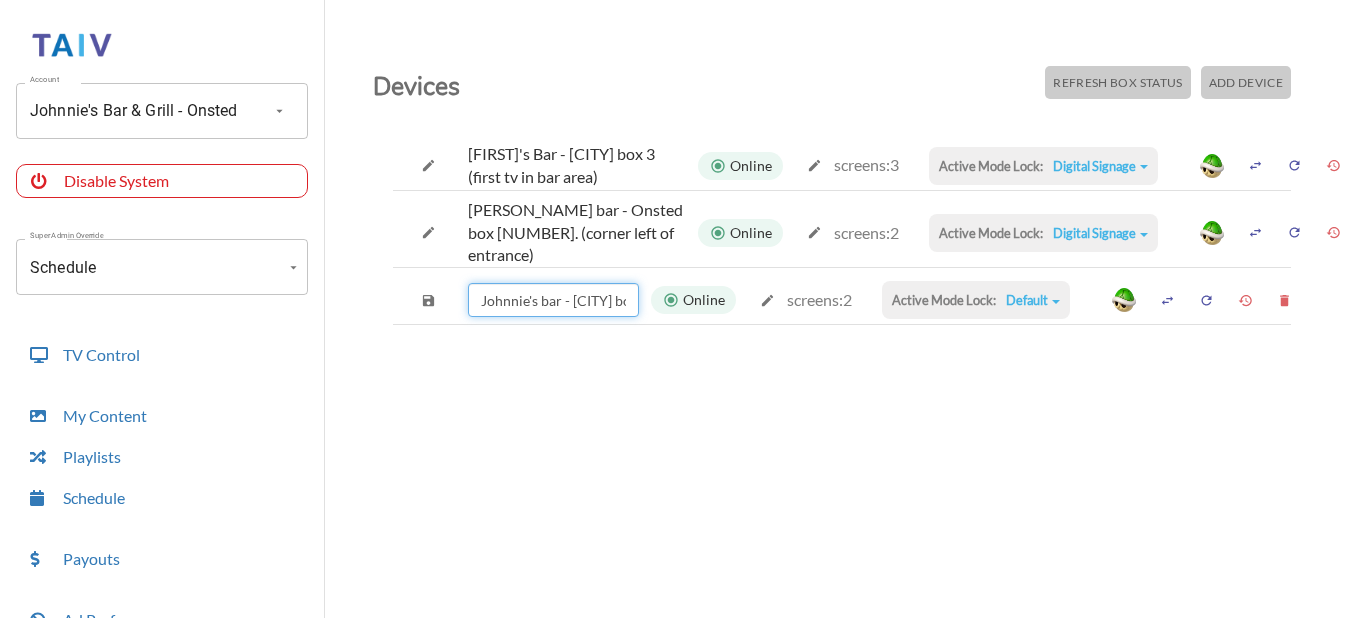 type on "Johnnie's bar - [CITY] box [NUMBER] (Big Tv near server station)" 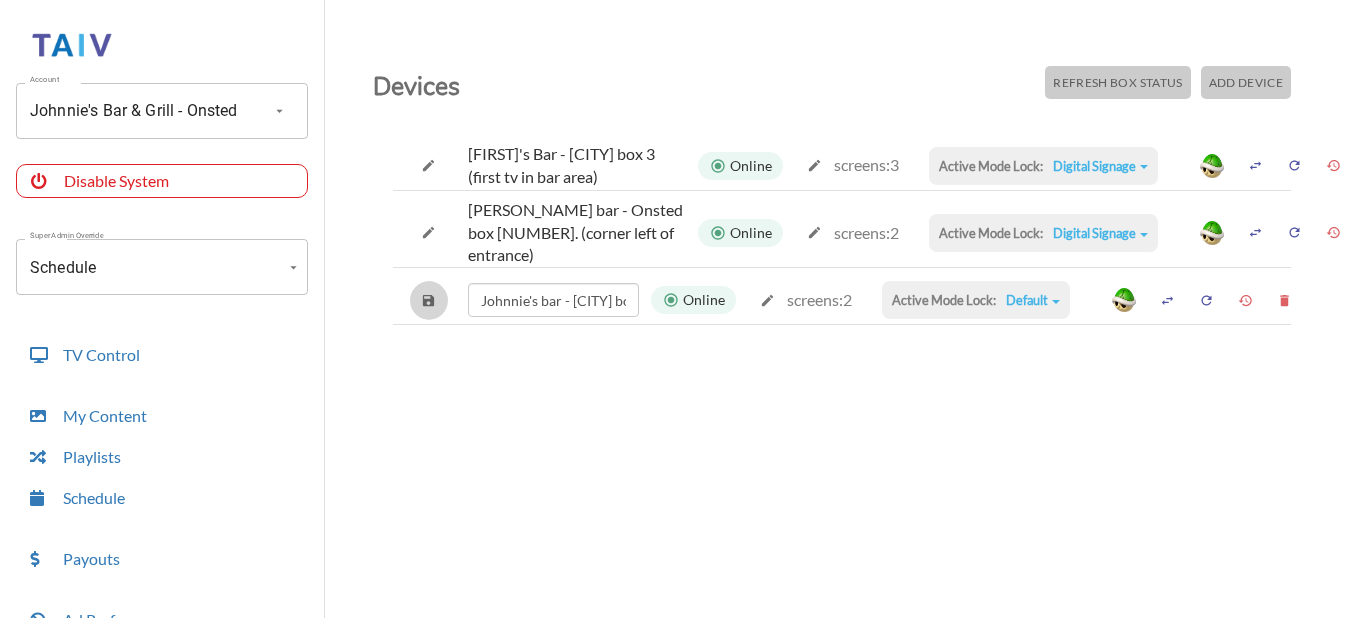 click at bounding box center [428, 165] 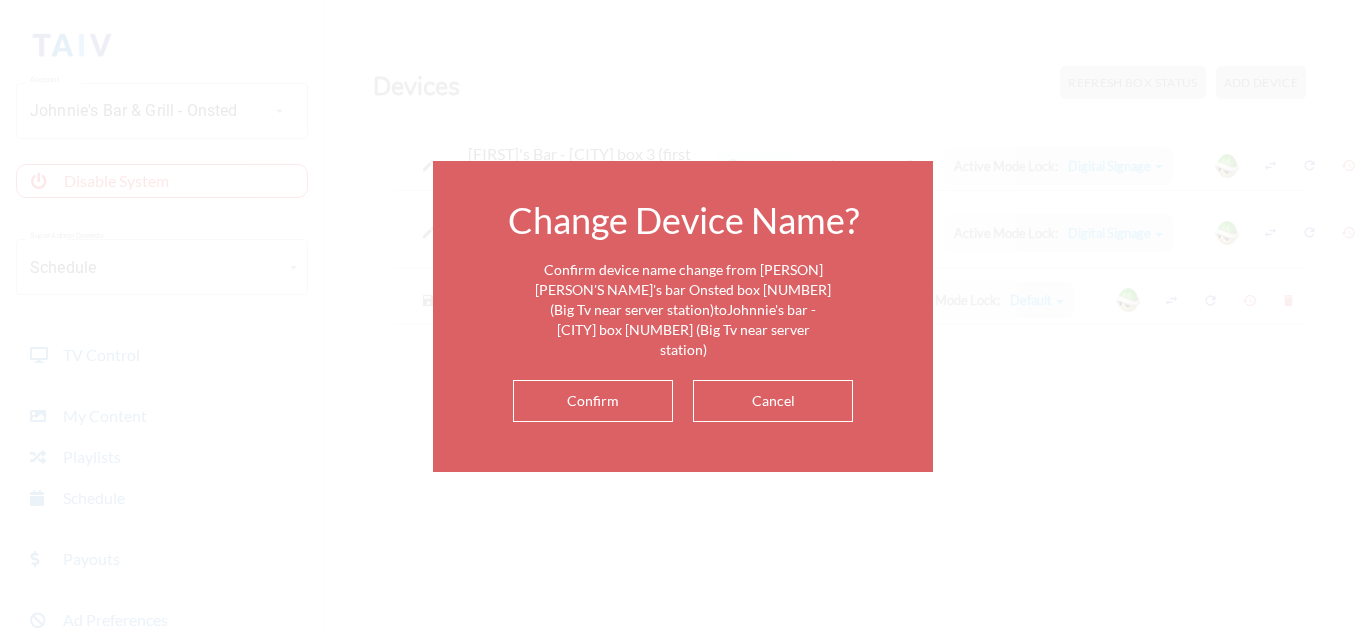 click on "Confirm" at bounding box center (593, 401) 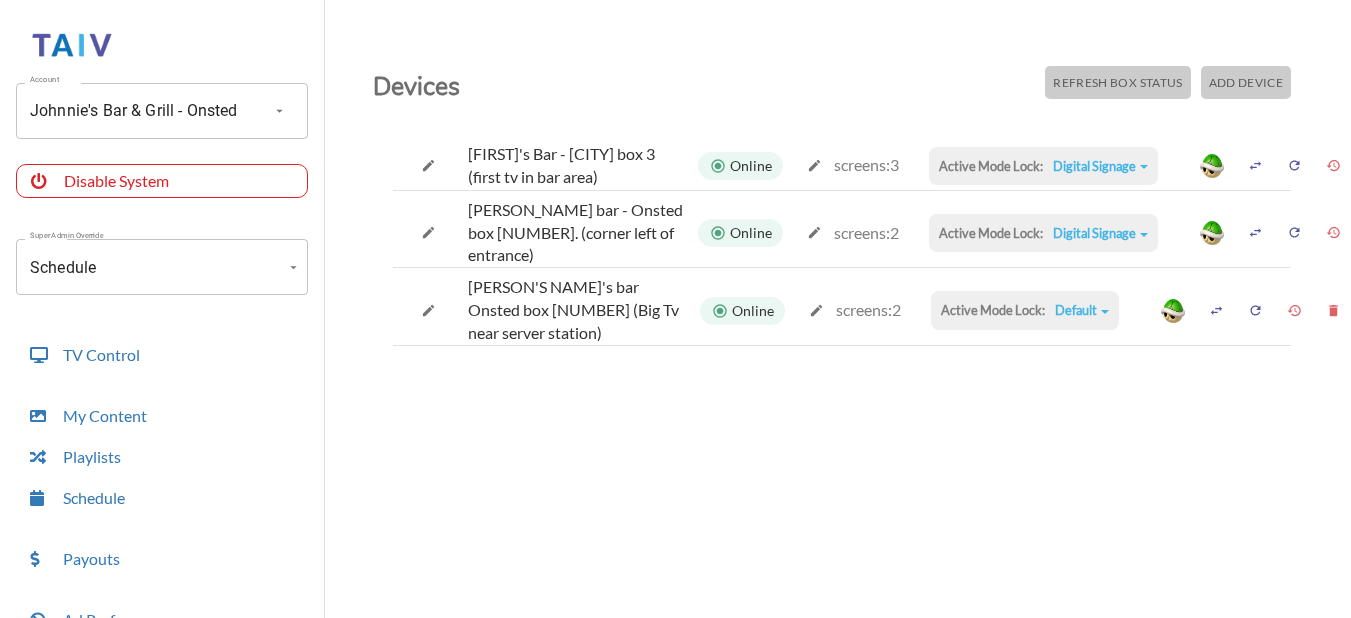 click on "Digital Signage" at bounding box center (1100, 166) 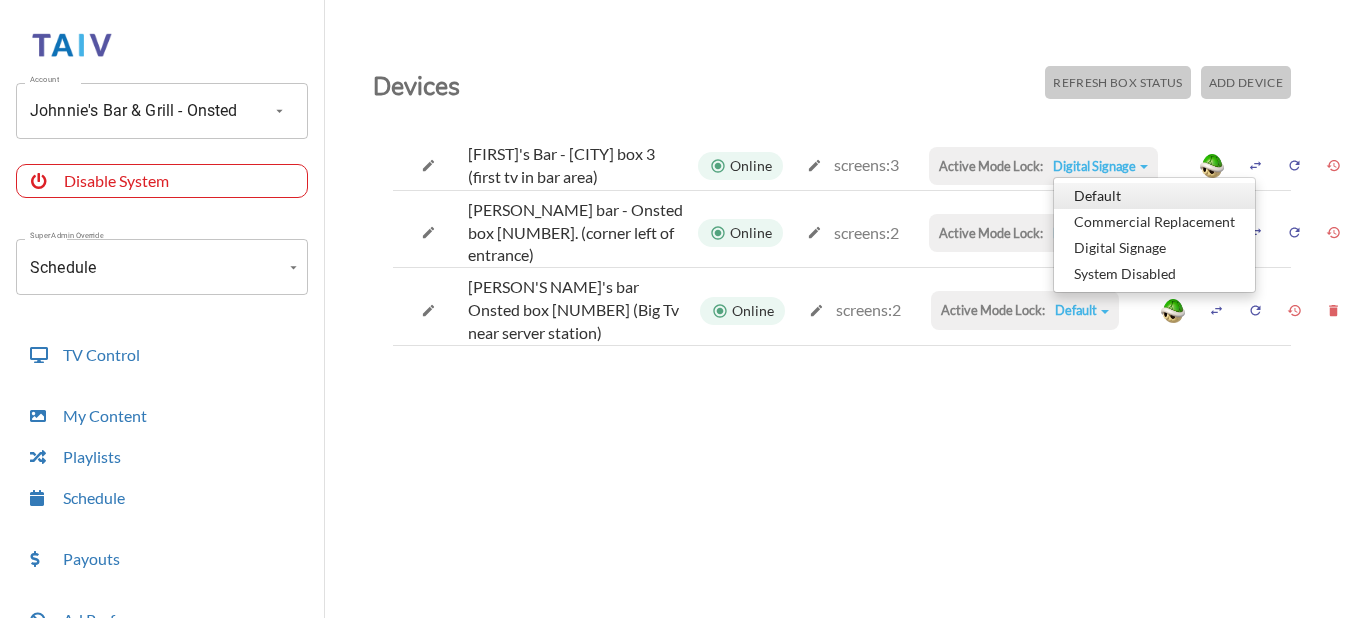 click on "Default" at bounding box center (1154, 196) 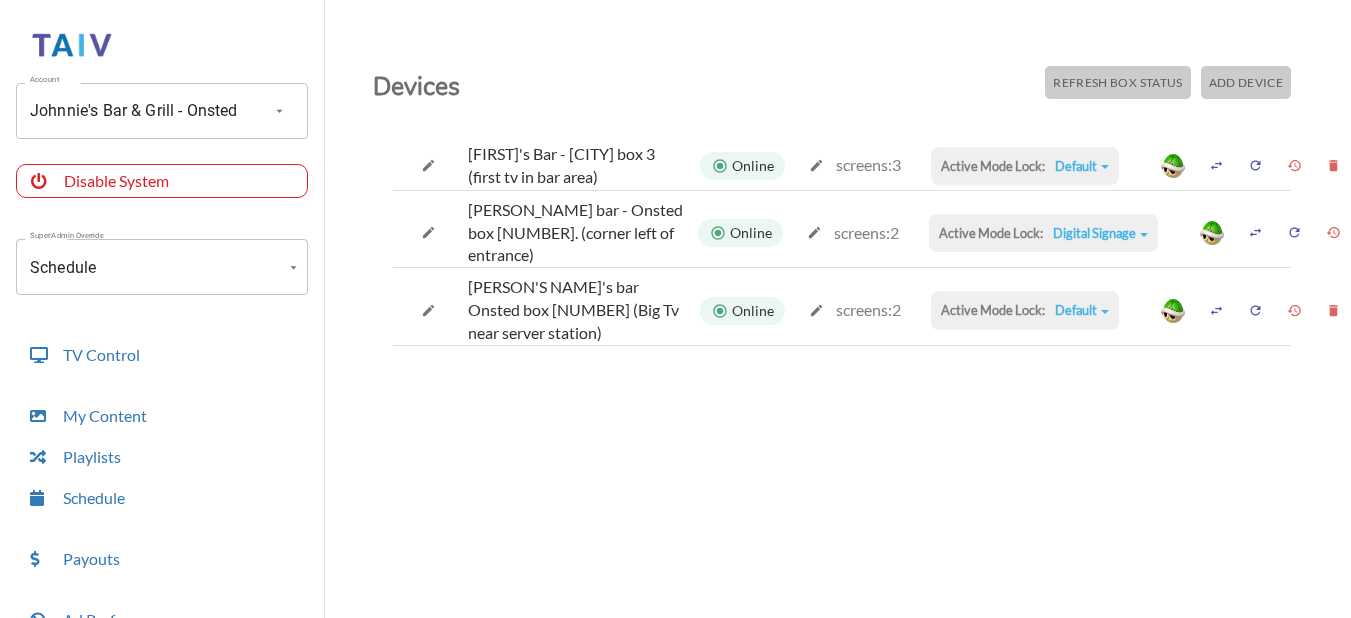 click on "Digital Signage" at bounding box center (1082, 166) 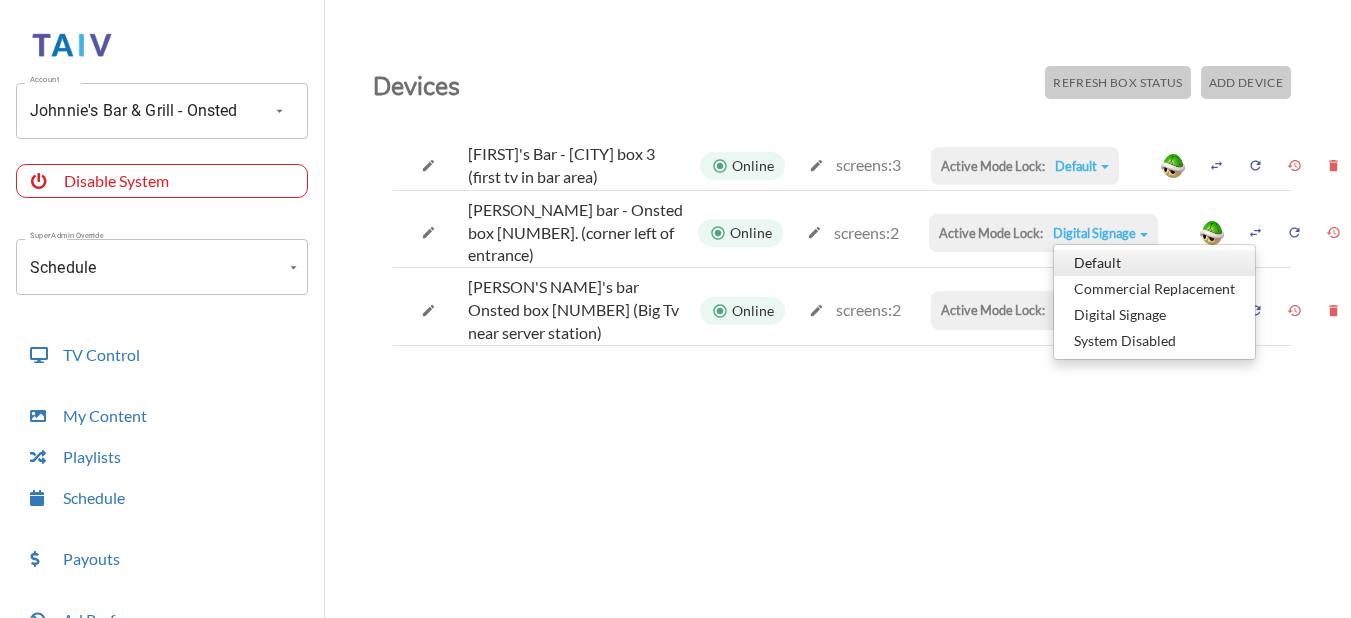 click on "Default" at bounding box center [1154, 263] 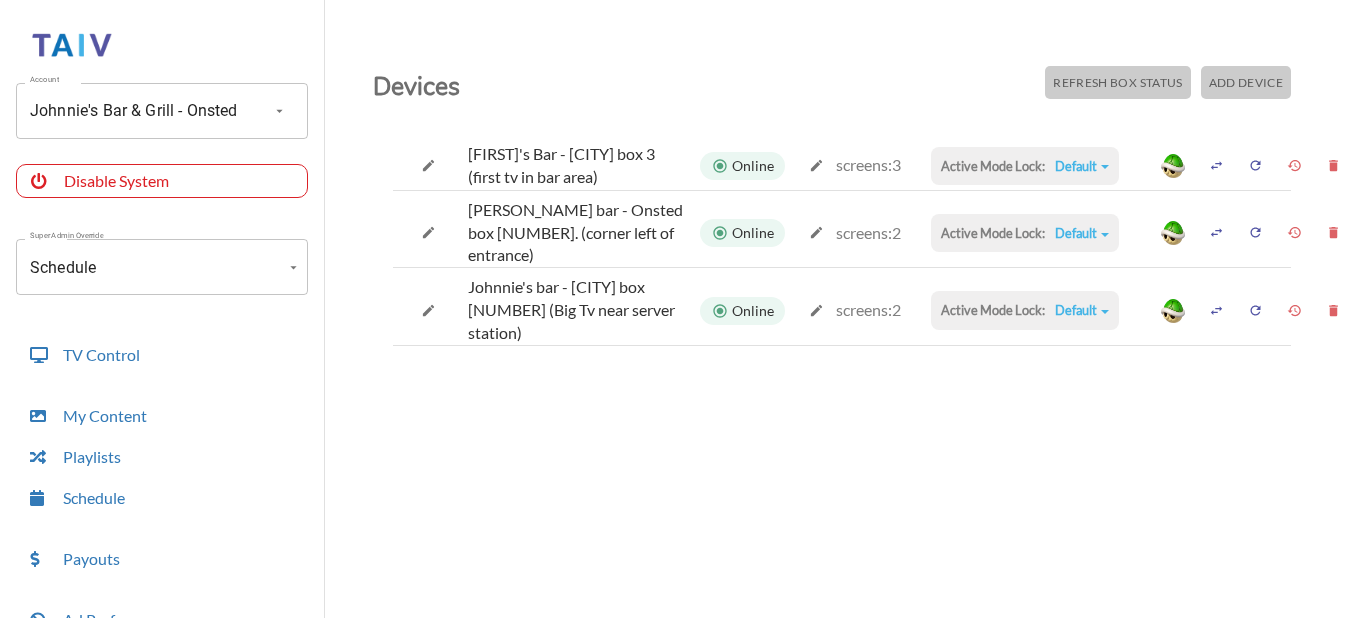 click on "Account [FIRST]'s Bar & Grill - [CITY] (-OT8nbP4BYxo89ZyFPQ2) Account Disable System Super Admin Override Schedule Schedule Mode Mode TV Control My Content Playlists Schedule Payouts Ad Preferences Devices Settings Super Admin Dashboard Ad Manager Log Out Devices Refresh Box Status Add Device [FIRST]'s Bar - [CITY] box 3 (first tv in bar area) Online screens: 3 Active Mode Lock: Default Default Commercial Replacement Digital Signage System Disabled [FIRST]'s bar - [CITY] box 2. (corner left of entrance) Online screens: 2 Active Mode Lock: Default Default Commercial Replacement Digital Signage System Disabled [FIRST]'s bar - [CITY] box 1 (Big Tv near server station) Online screens: 2 Active Mode Lock: Default Default Commercial Replacement Digital Signage System Disabled" at bounding box center (675, 314) 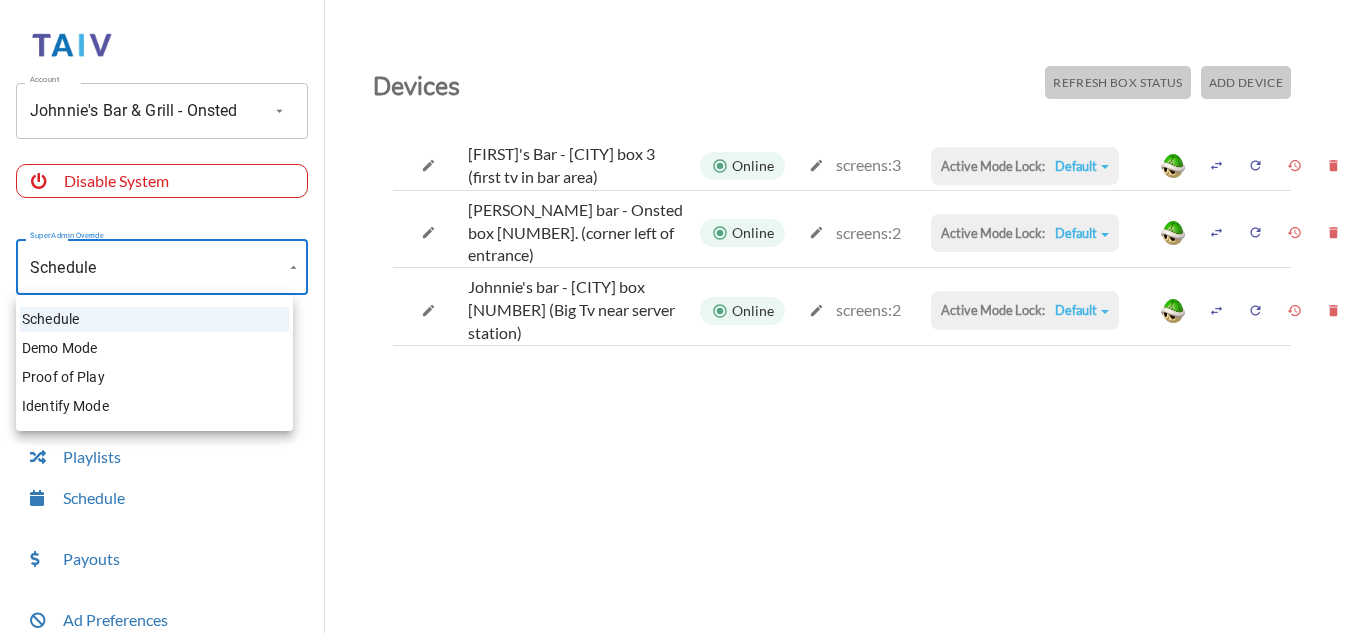click on "Demo Mode" at bounding box center (154, 348) 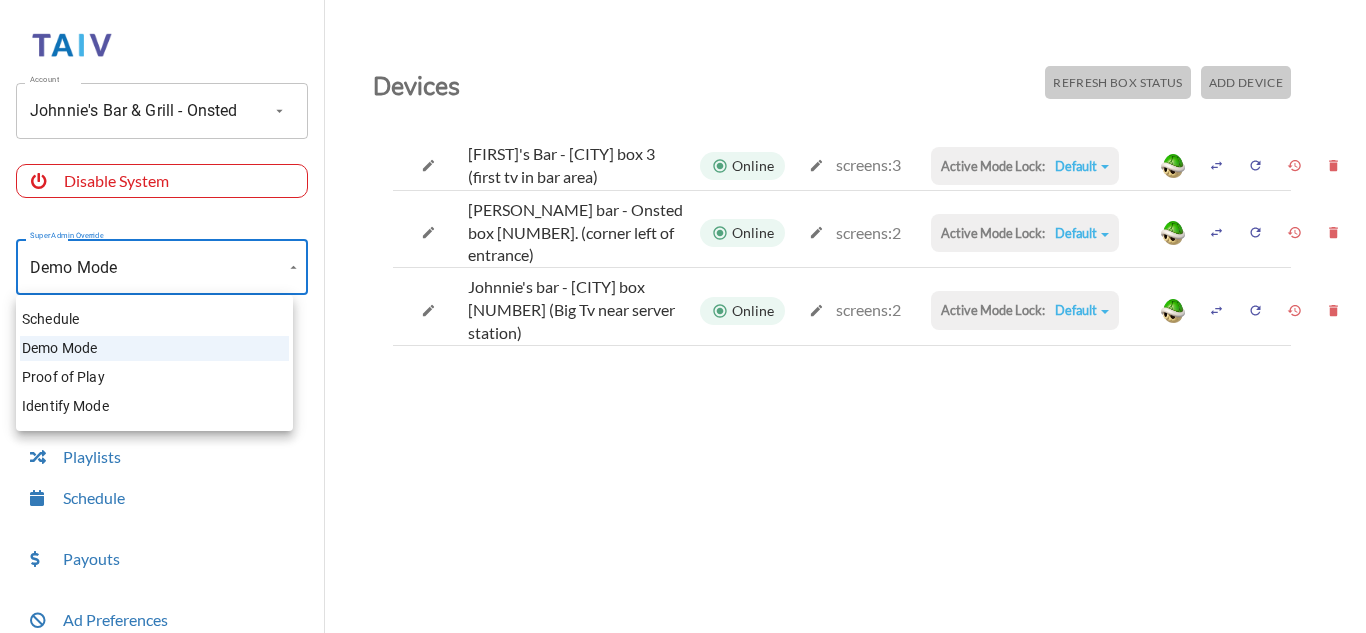 click on "Account [PERSON]'s Bar & Grill - Onsted Account Disable System Super Admin Override Demo Mode Demo Mode Mode TV Control My Content Playlists Schedule Payouts Ad Preferences Devices Settings Super Admin Dashboard Ad Manager Log Out Devices Refresh Box Status Add Device [PERSON]'s Bar - Onsted box [NUMBER] (first tv in bar area) Online screens: [NUMBER] Active Mode Lock: Default Default Commercial Replacement Digital Signage System Disabled [PERSON]'s bar - Onsted box [NUMBER]. (corner left of entrance) Online screens: [NUMBER] Active Mode Lock: Default Default Commercial Replacement Digital Signage System Disabled [PERSON]'s bar - Onsted box [NUMBER] (Big Tv near server station) Online screens: [NUMBER] Active Mode Lock: Default Default Commercial Replacement Digital Signage System Disabled Schedule Demo Mode Proof of Play Identify Mode" at bounding box center (683, 321) 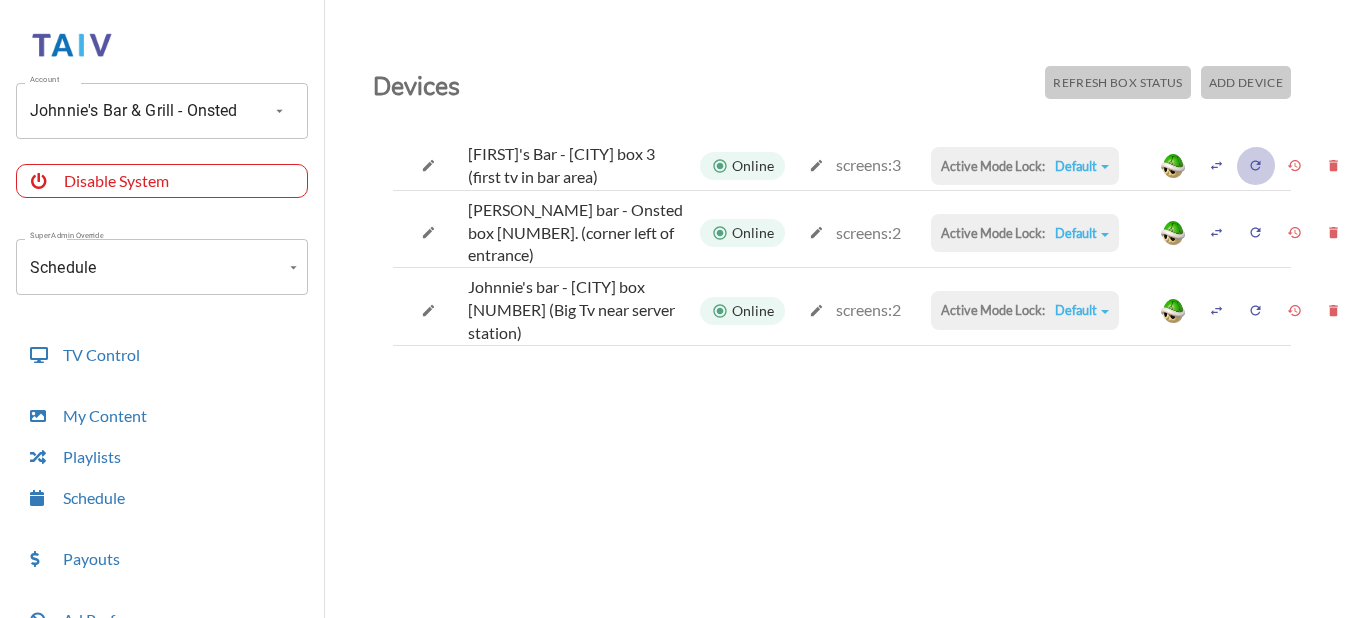 click at bounding box center [1255, 165] 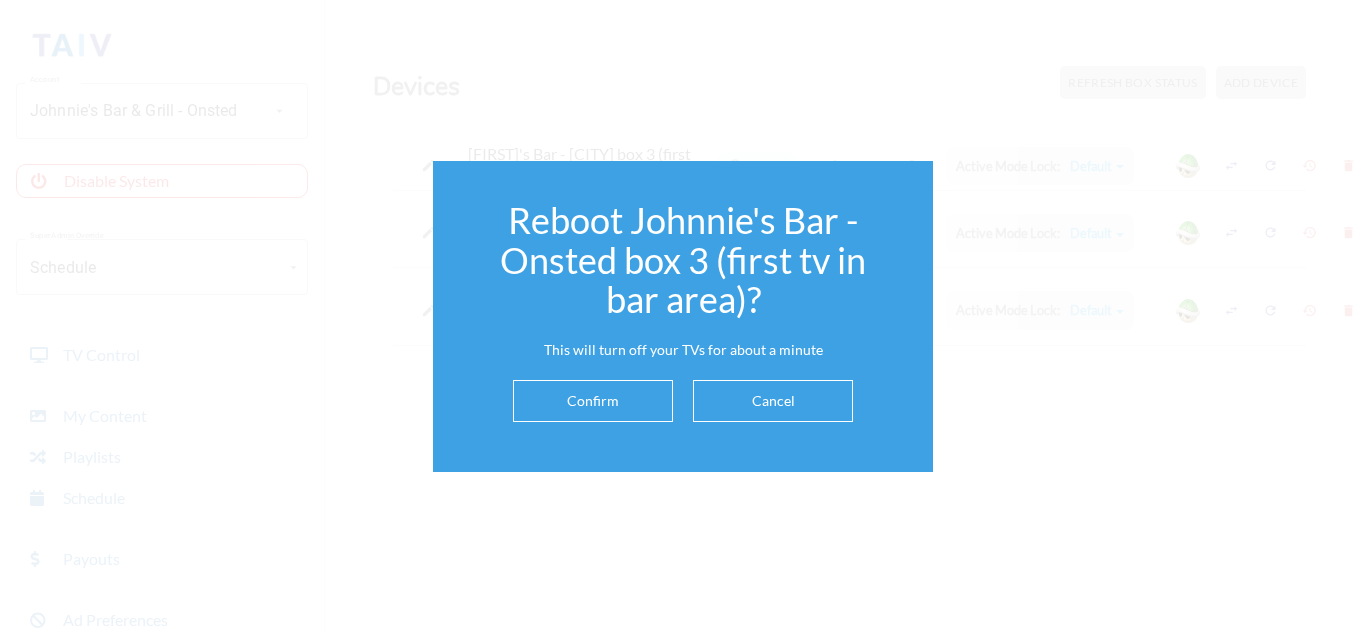 click on "Cancel" at bounding box center (773, 401) 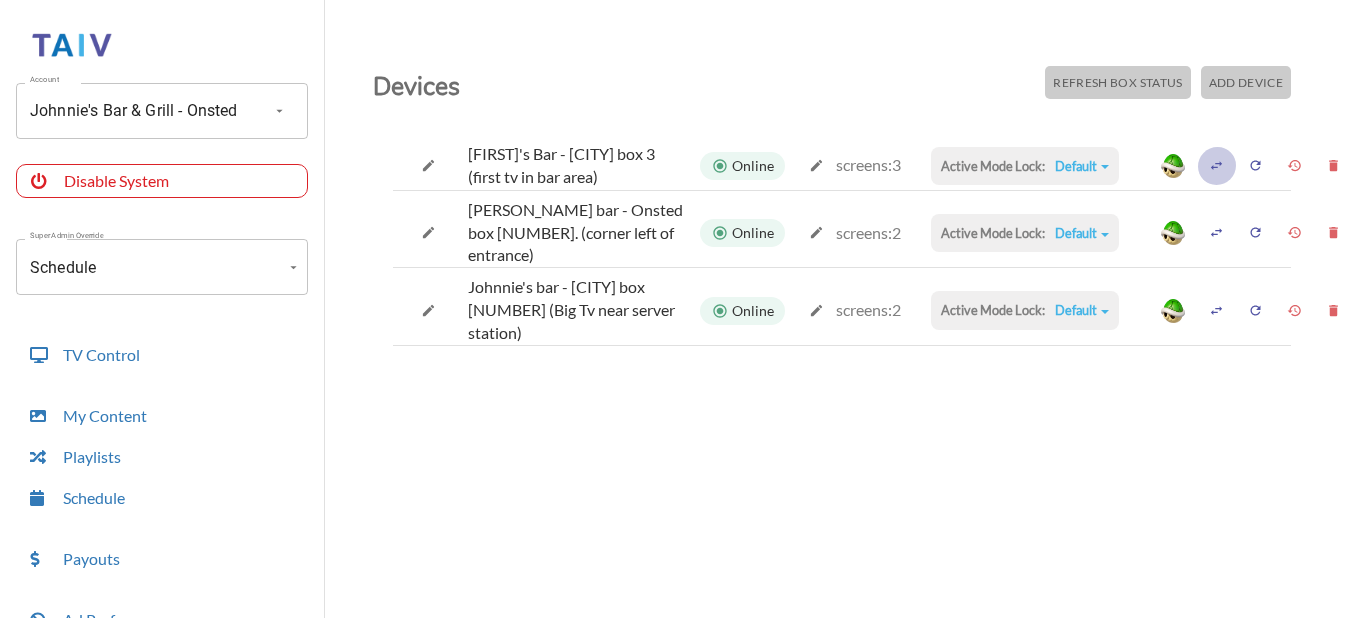 click at bounding box center [1216, 165] 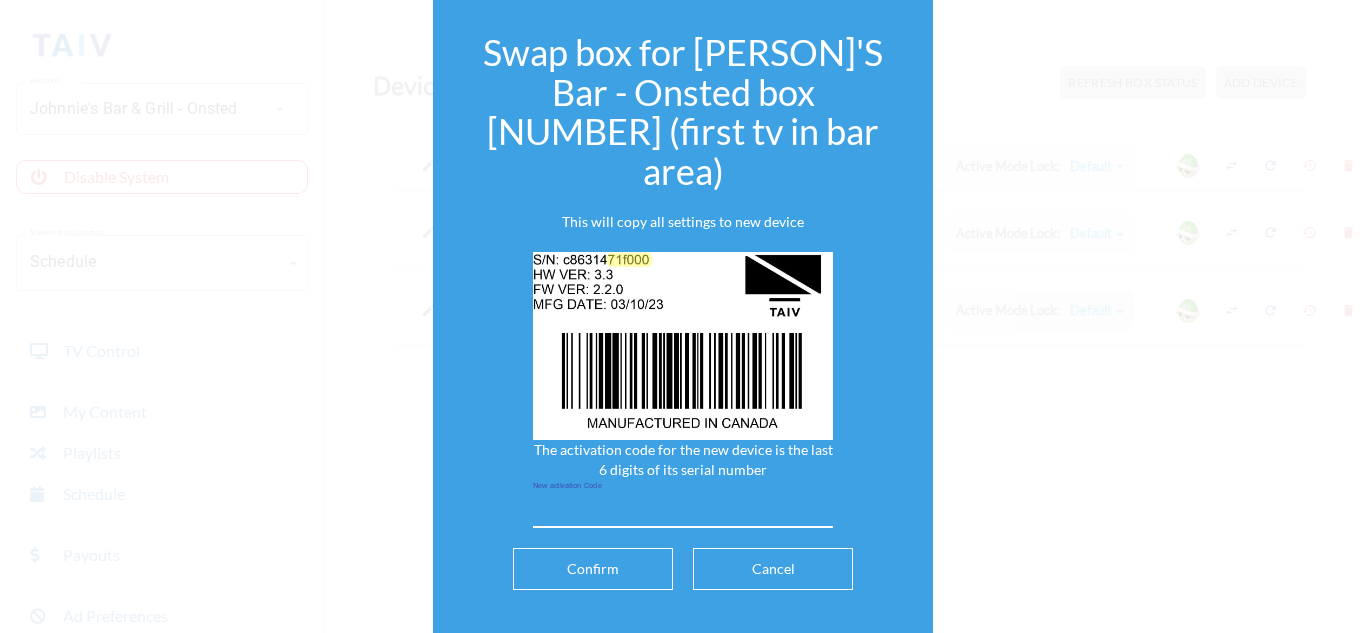 click at bounding box center (683, 512) 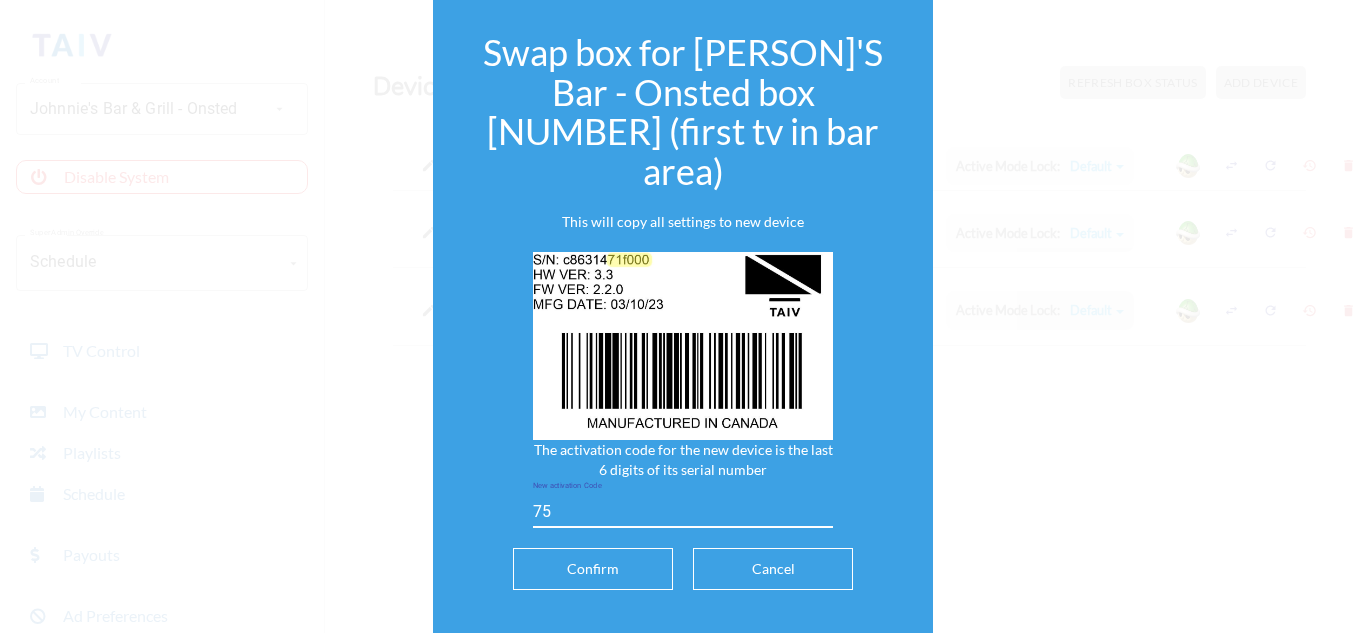 click on "75" at bounding box center (683, 512) 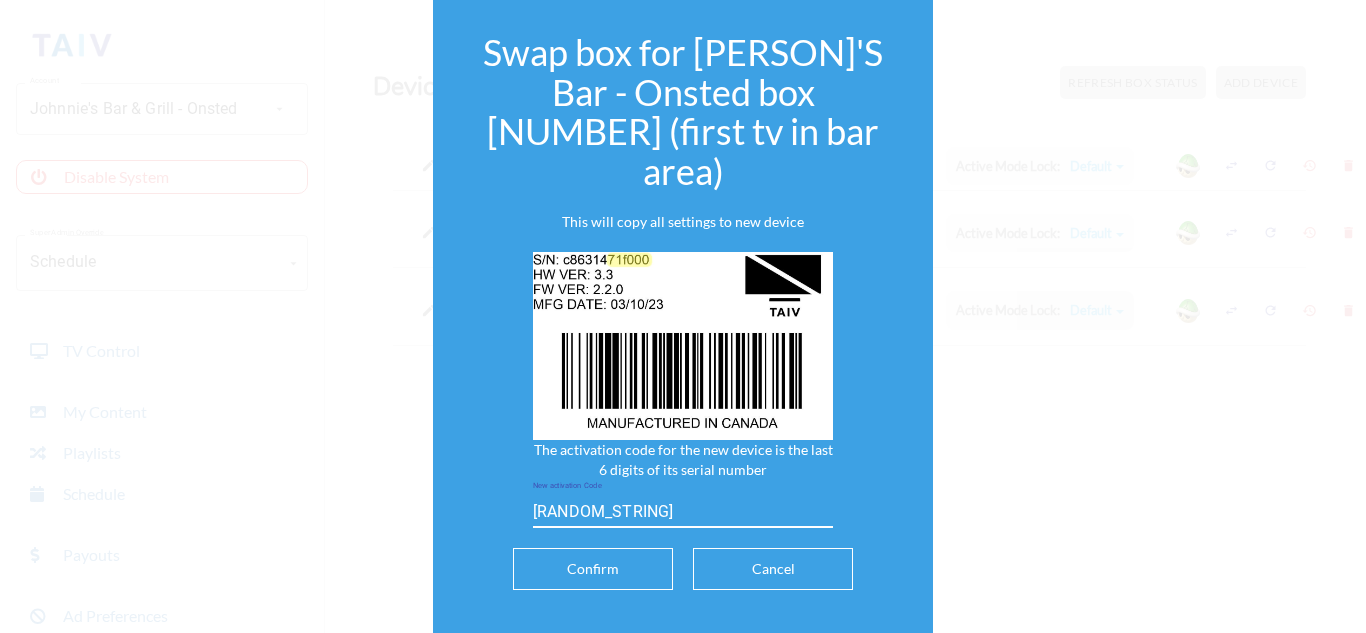 type on "[RANDOM_STRING]" 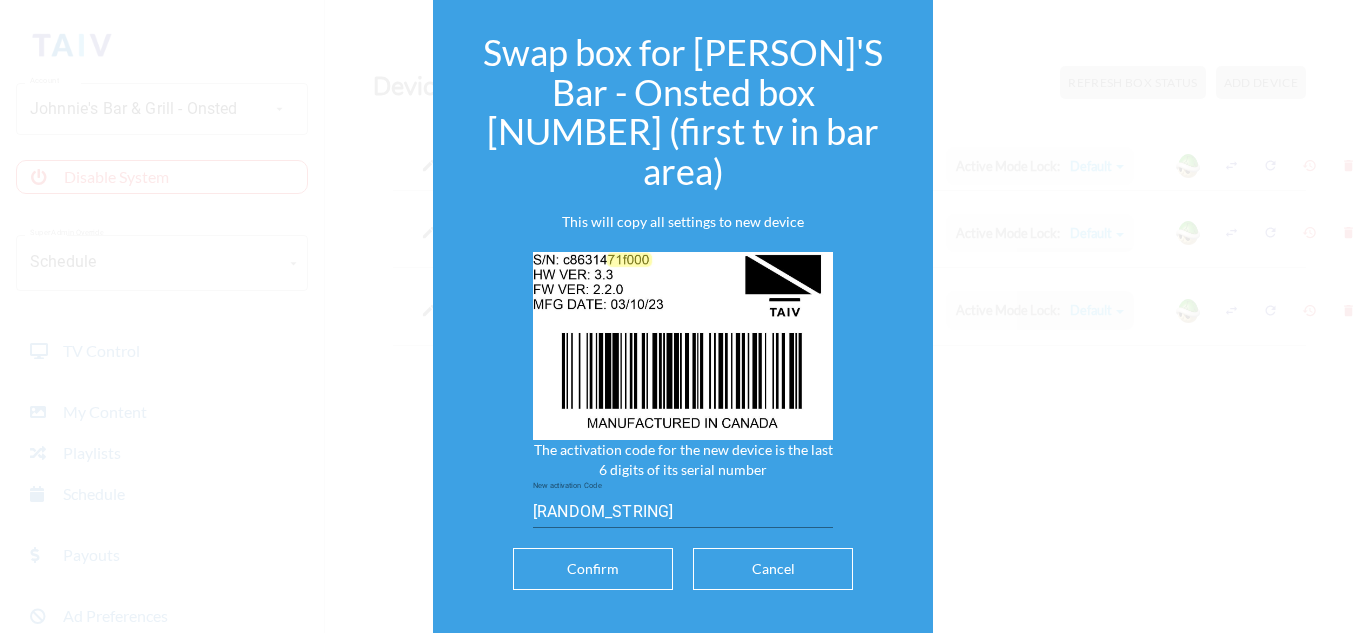 click on "Confirm" at bounding box center [593, 569] 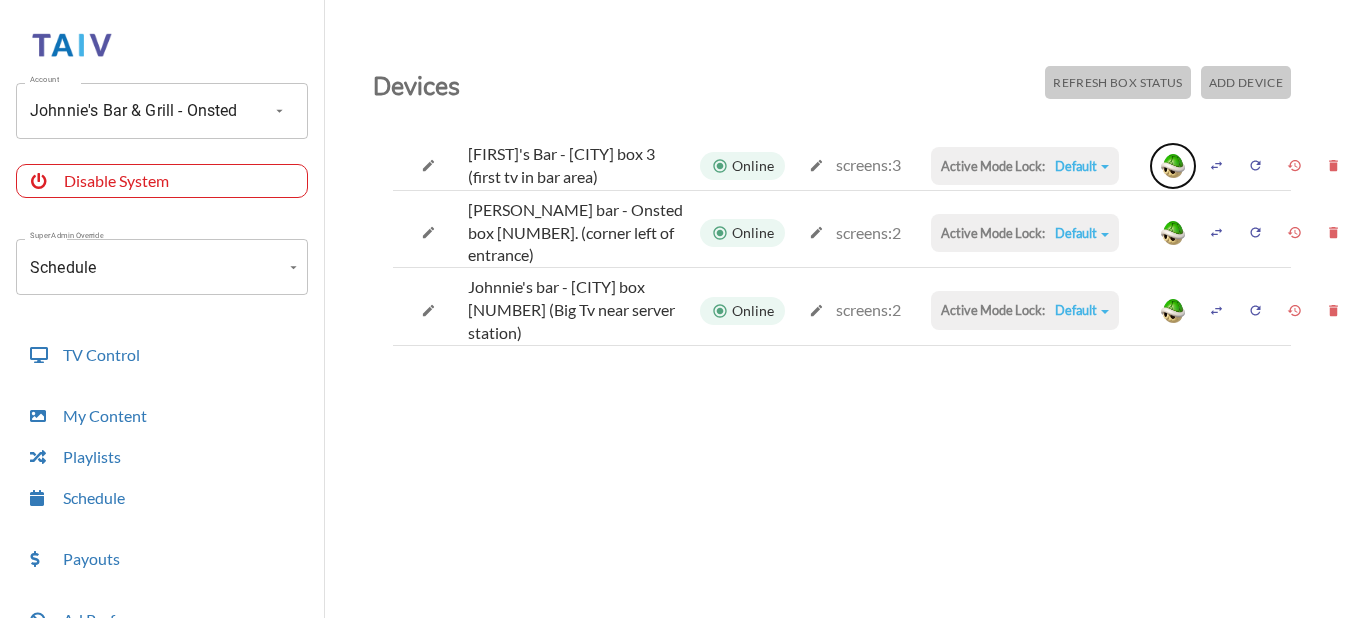 click at bounding box center (1173, 166) 